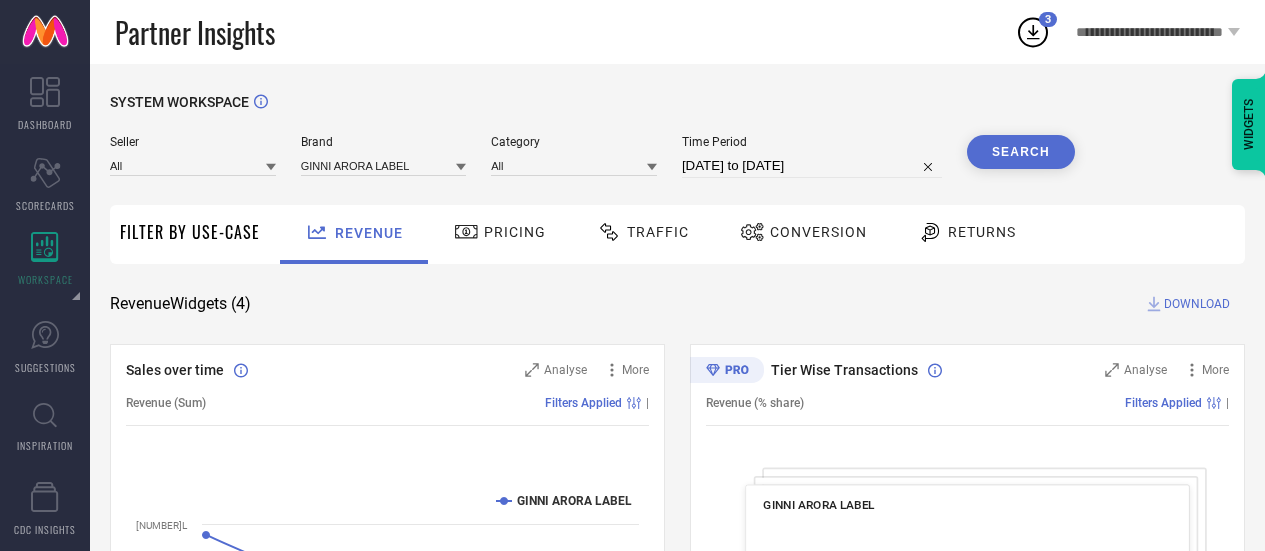 scroll, scrollTop: 0, scrollLeft: 0, axis: both 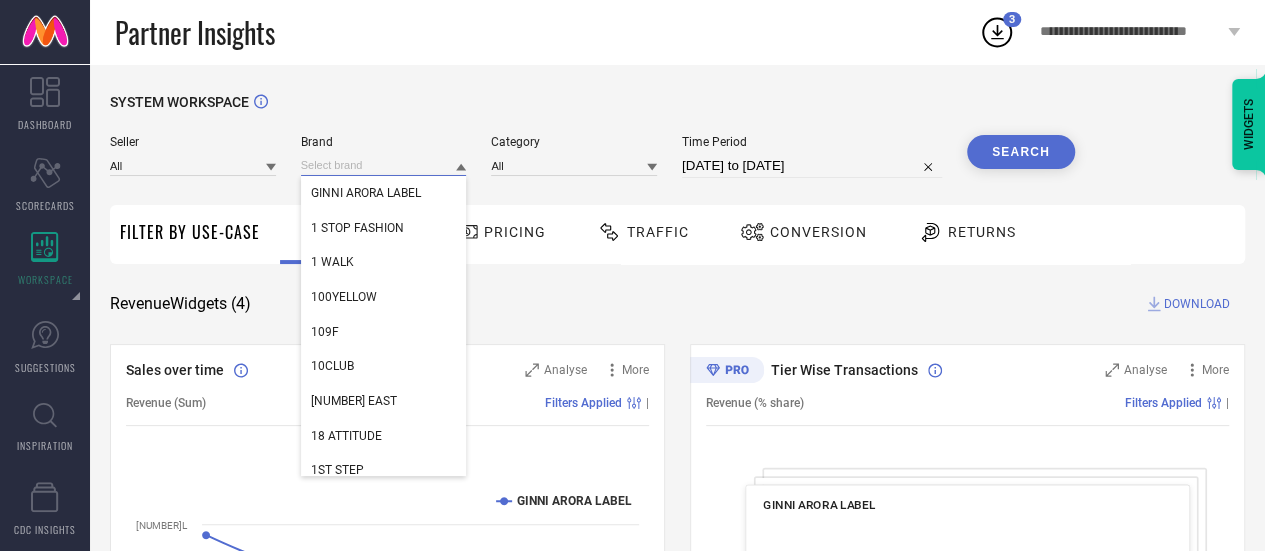 click at bounding box center (384, 165) 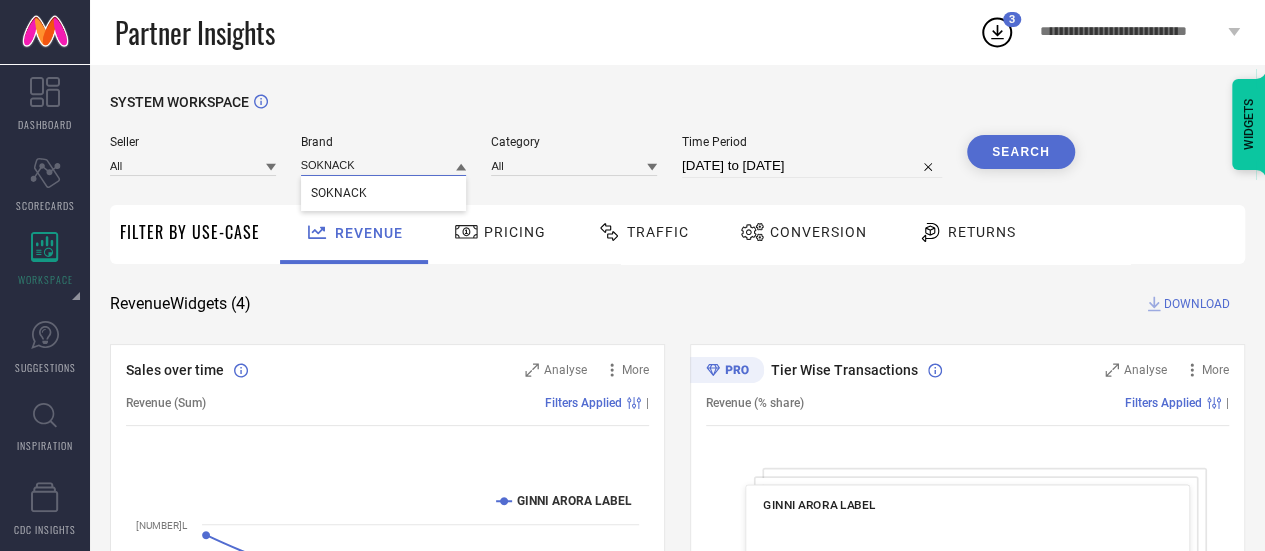 type on "SOKNACK" 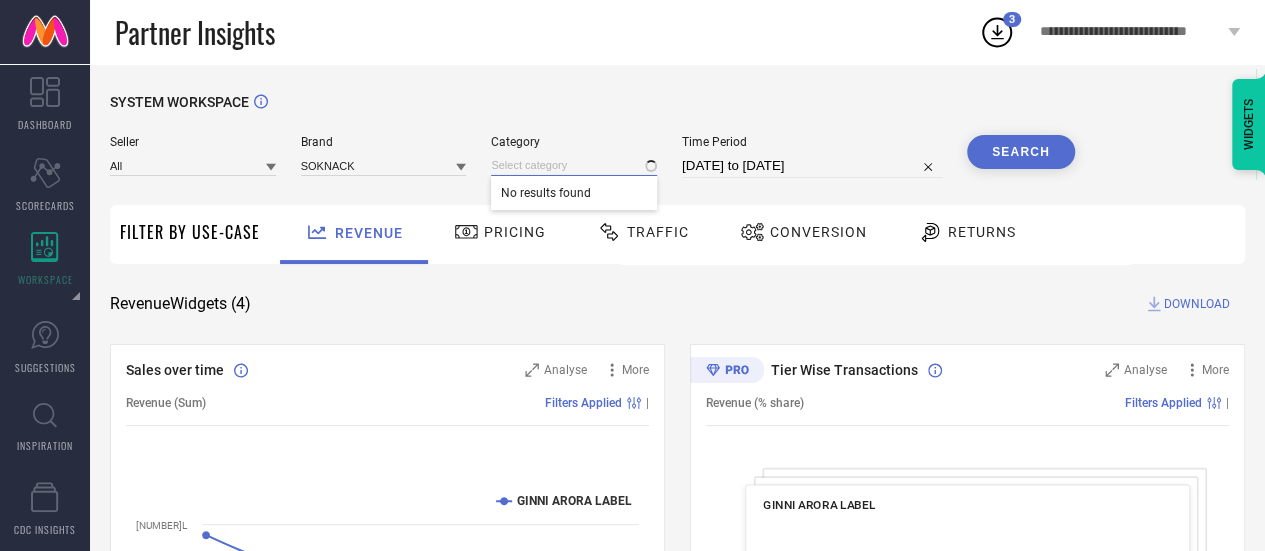 click at bounding box center [574, 165] 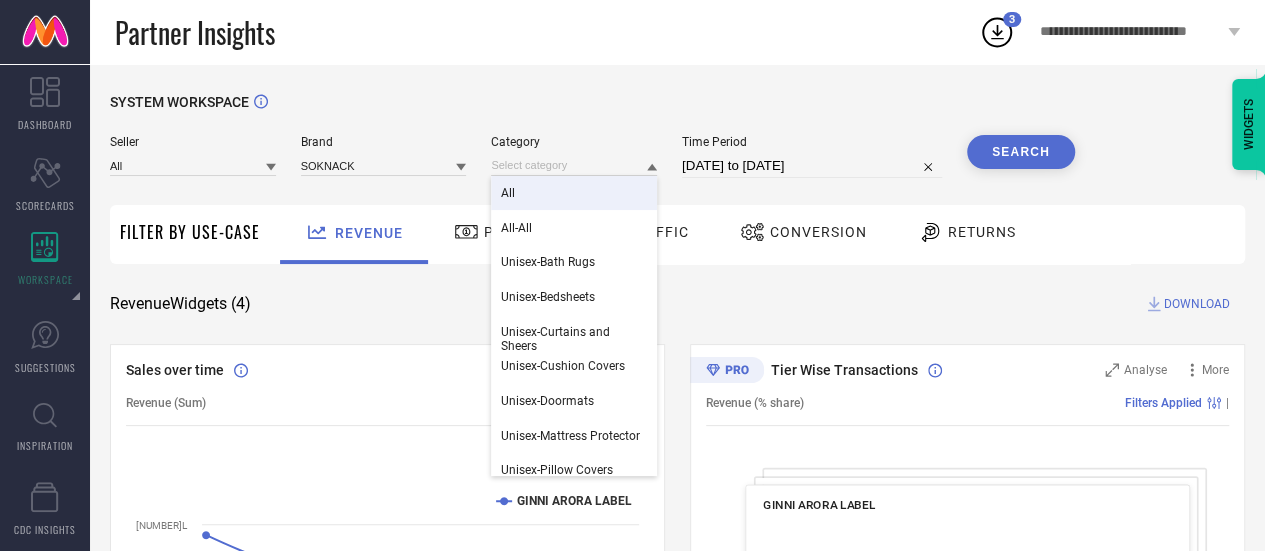 click on "All" at bounding box center (574, 193) 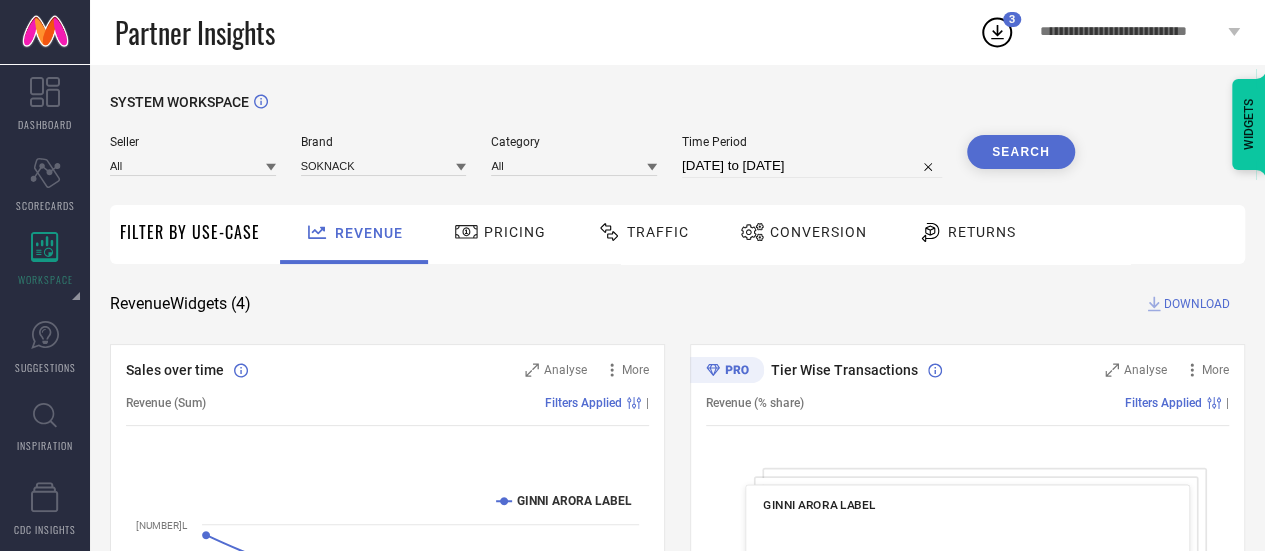 click on "Search" at bounding box center [1021, 152] 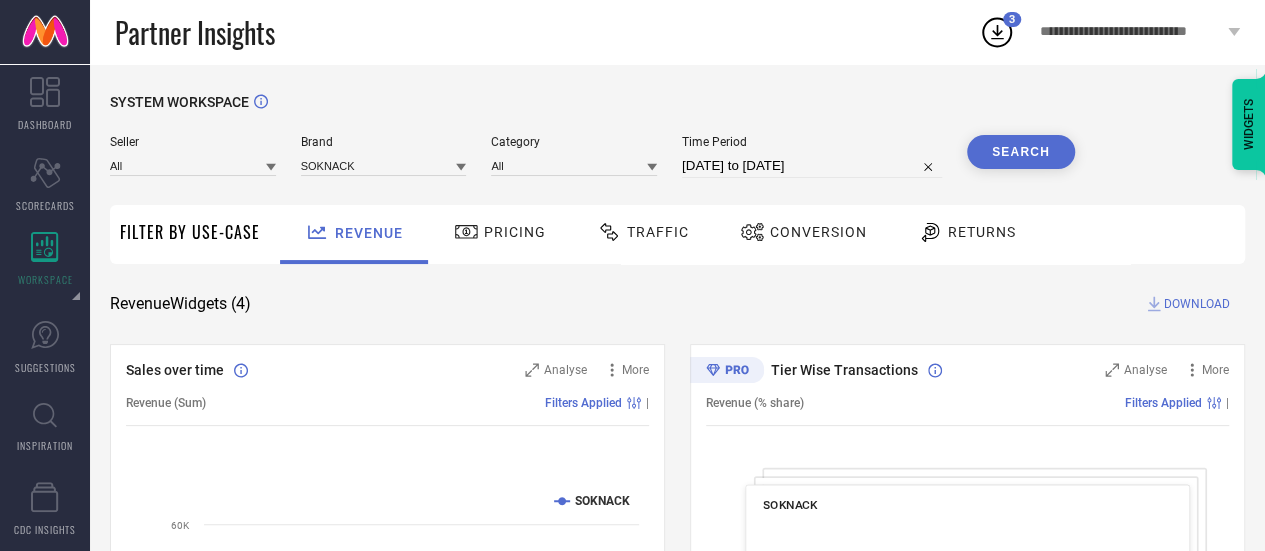 select on "6" 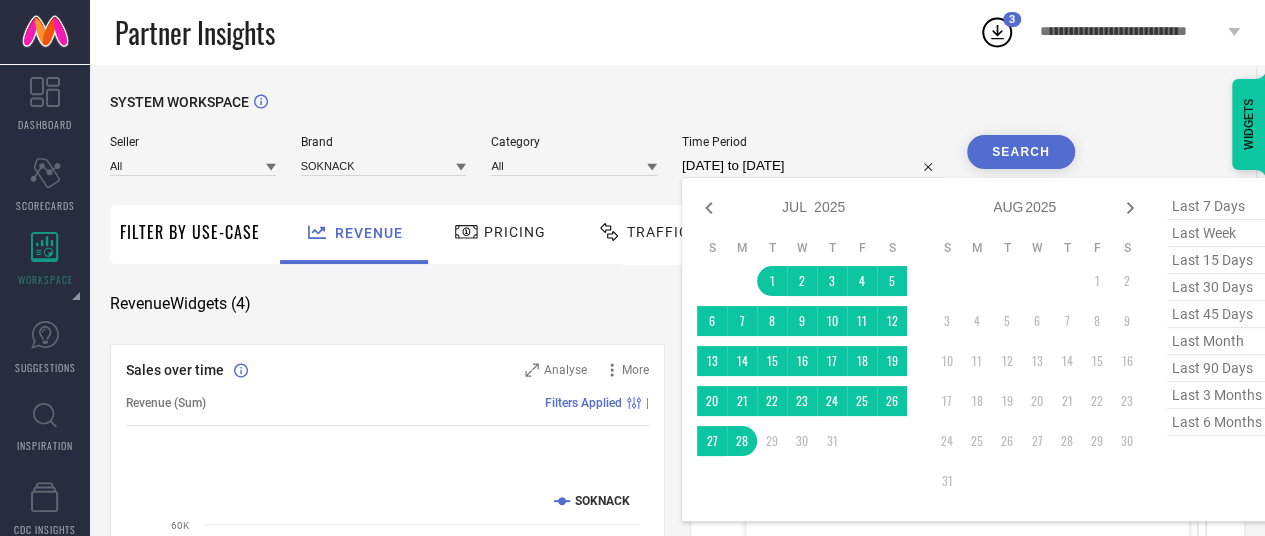 click on "[DATE] to [DATE]" at bounding box center [812, 166] 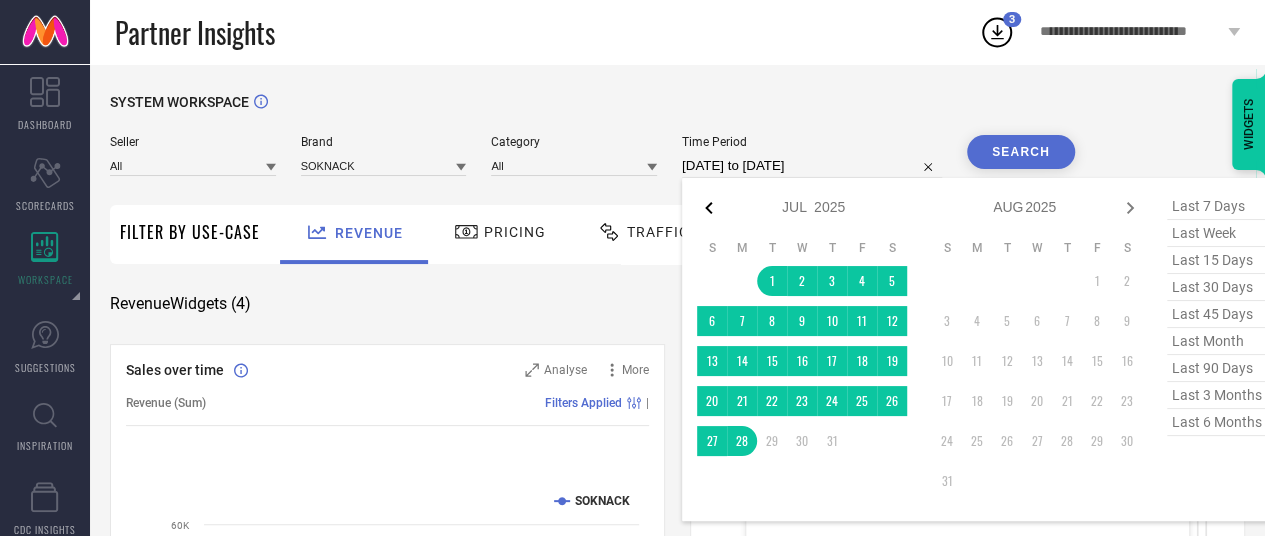 click 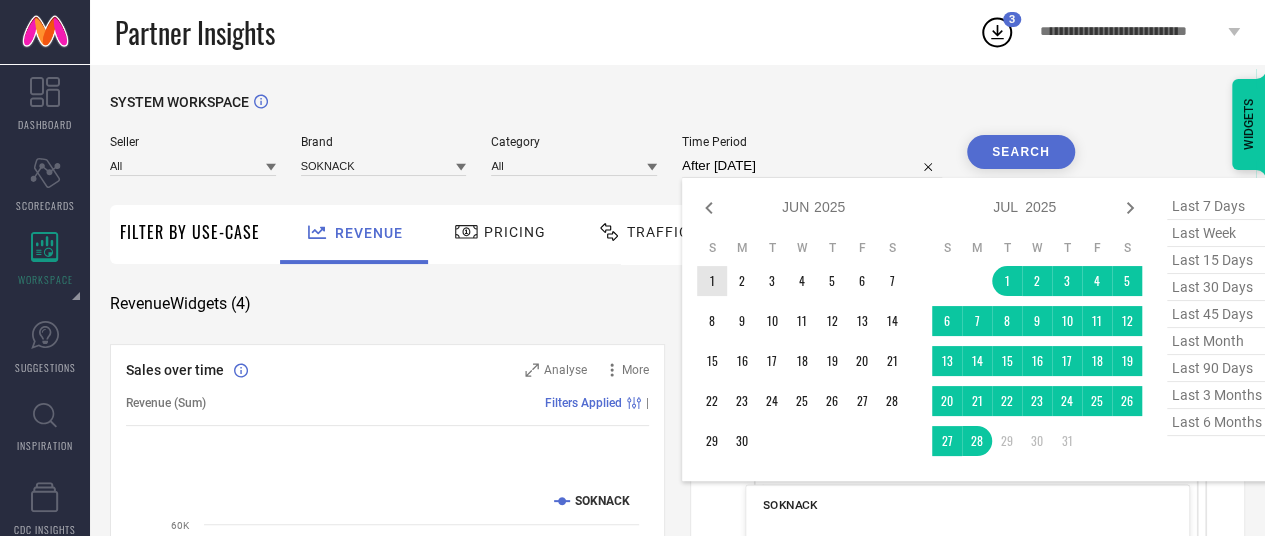 click on "1" at bounding box center (712, 281) 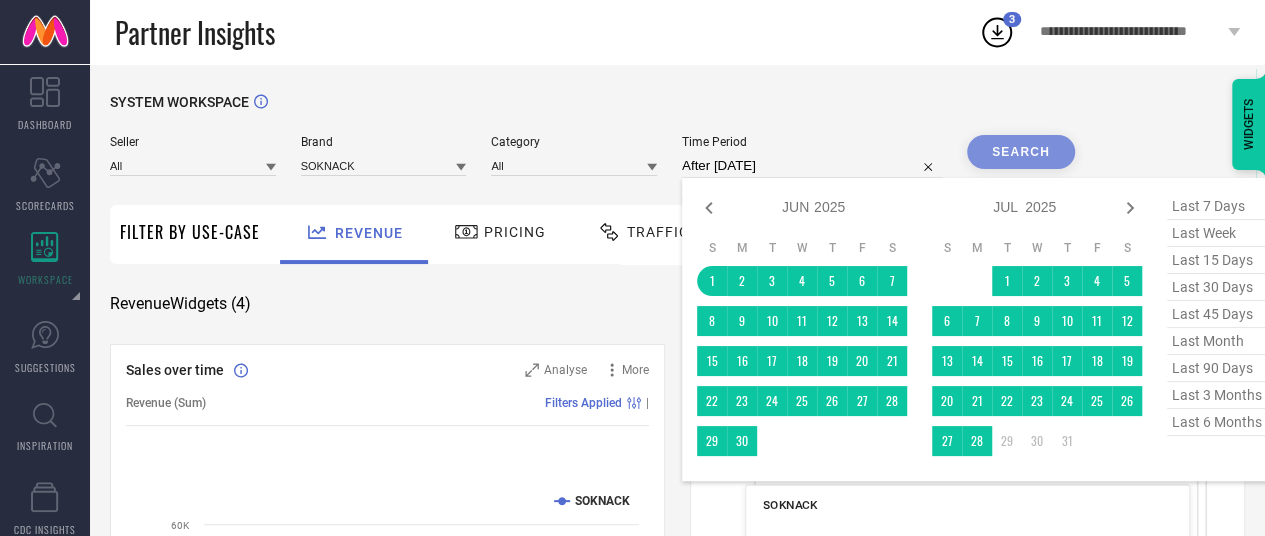 type on "[DATE] to [DATE]" 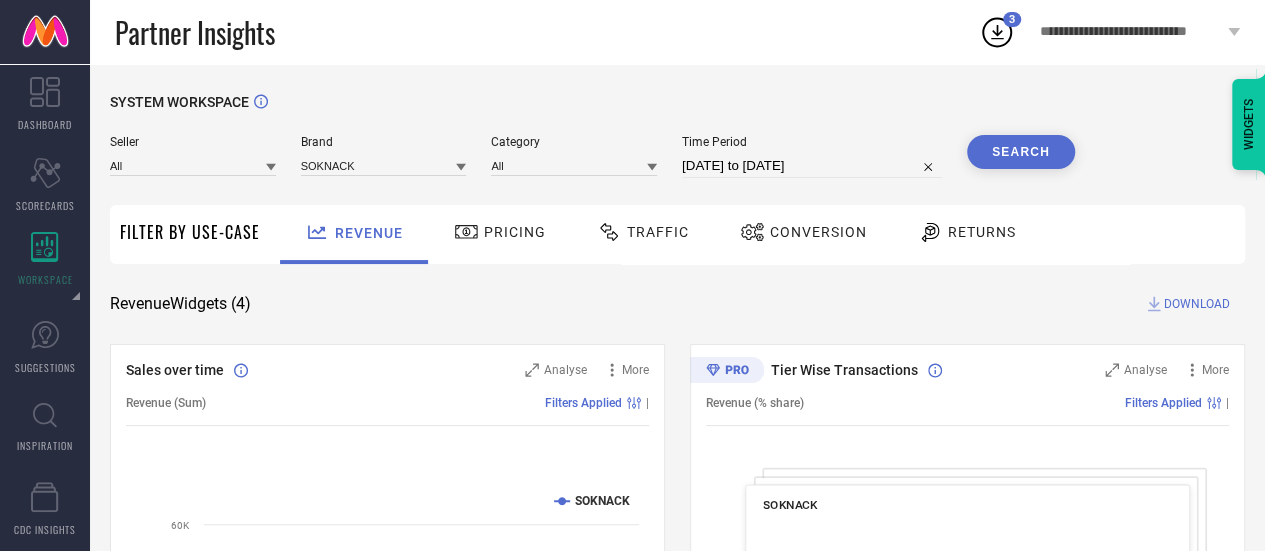 click on "Search" at bounding box center [1021, 152] 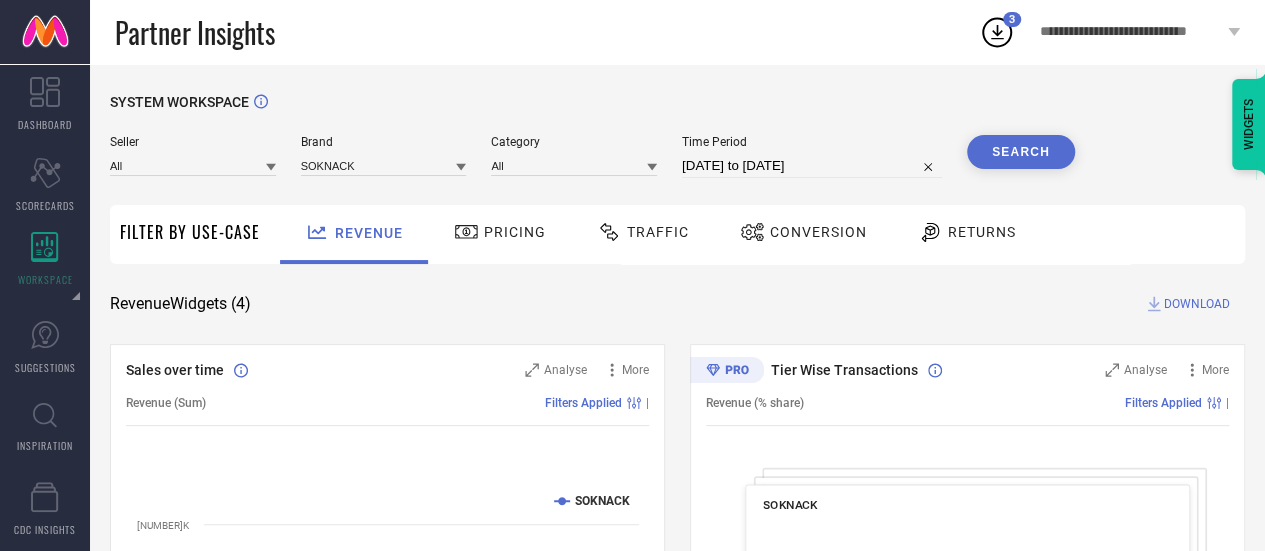 click on "DOWNLOAD" at bounding box center (1197, 304) 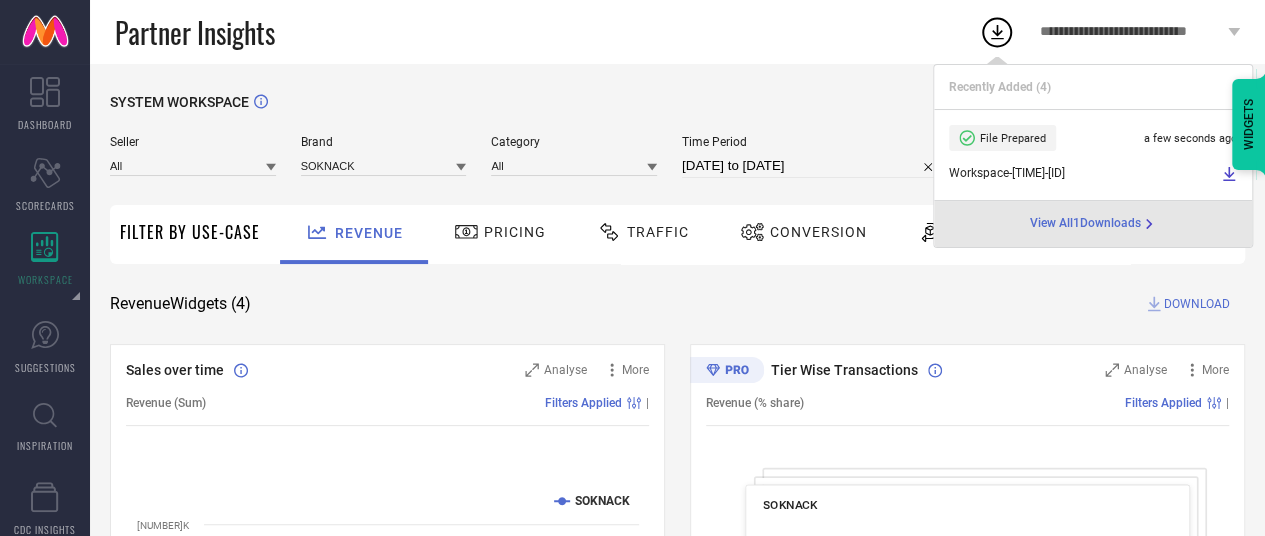 click on "[DATE] to [DATE]" at bounding box center [812, 166] 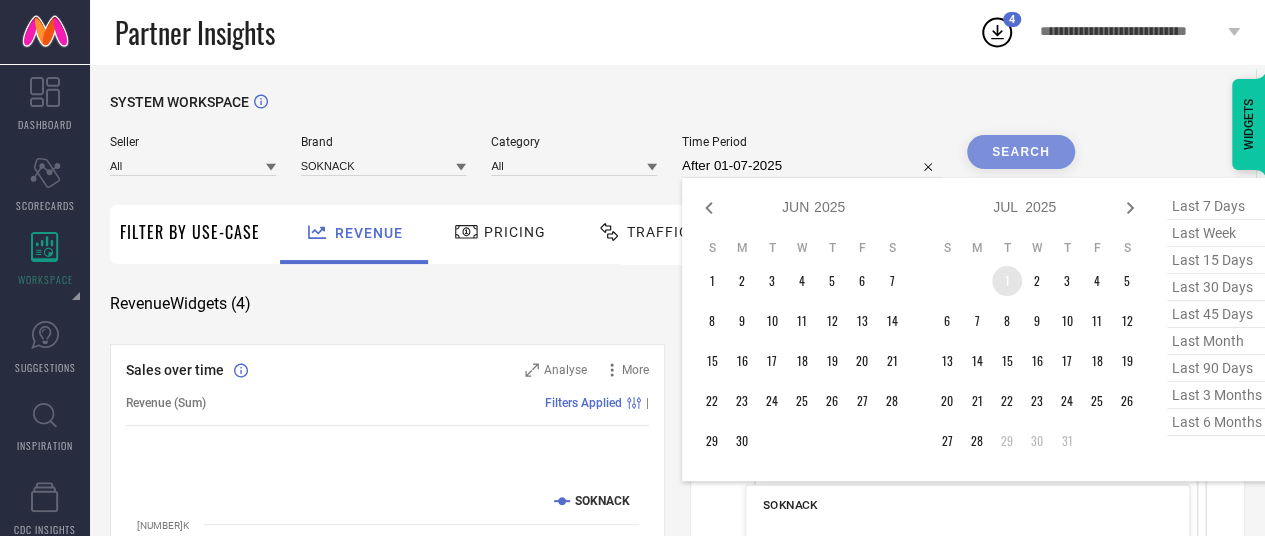 click on "1" at bounding box center (1007, 281) 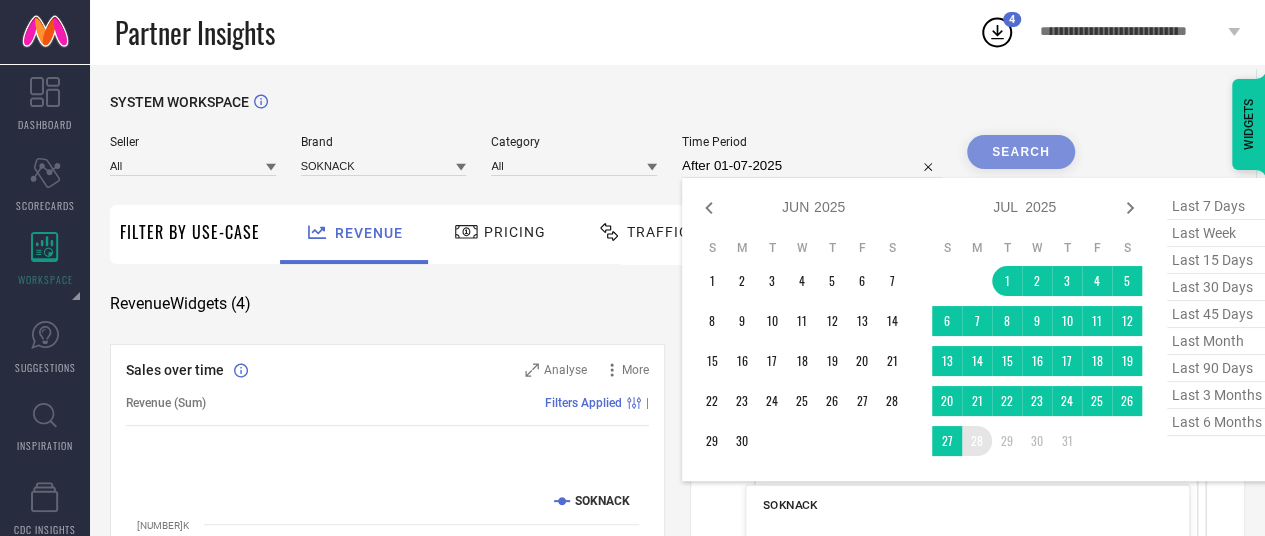 type on "[DATE] to [DATE]" 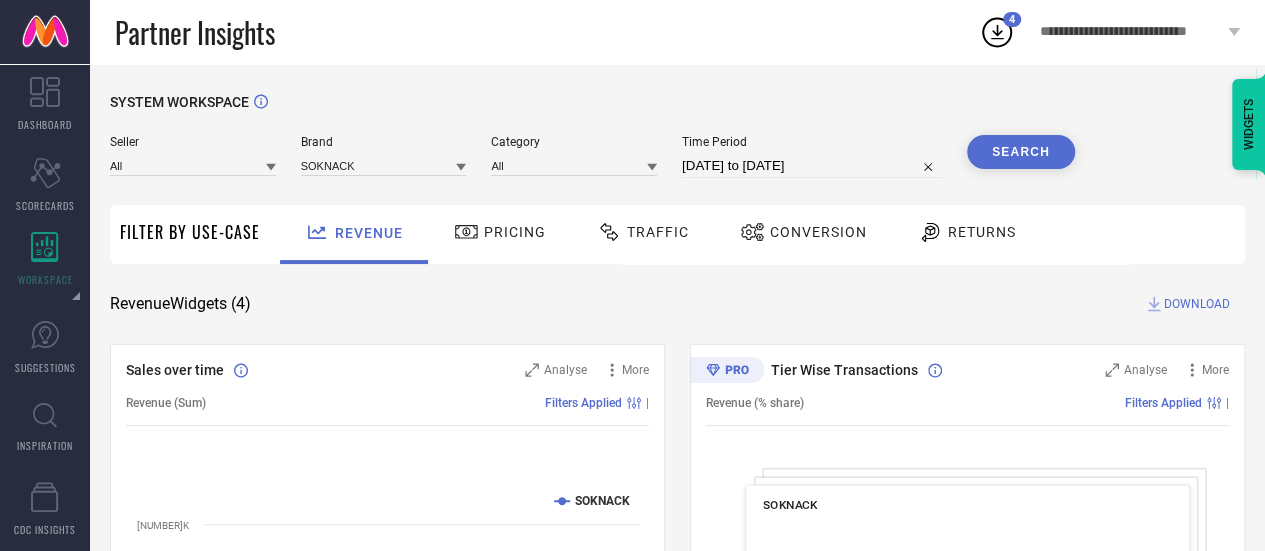 click on "Search" at bounding box center (1021, 152) 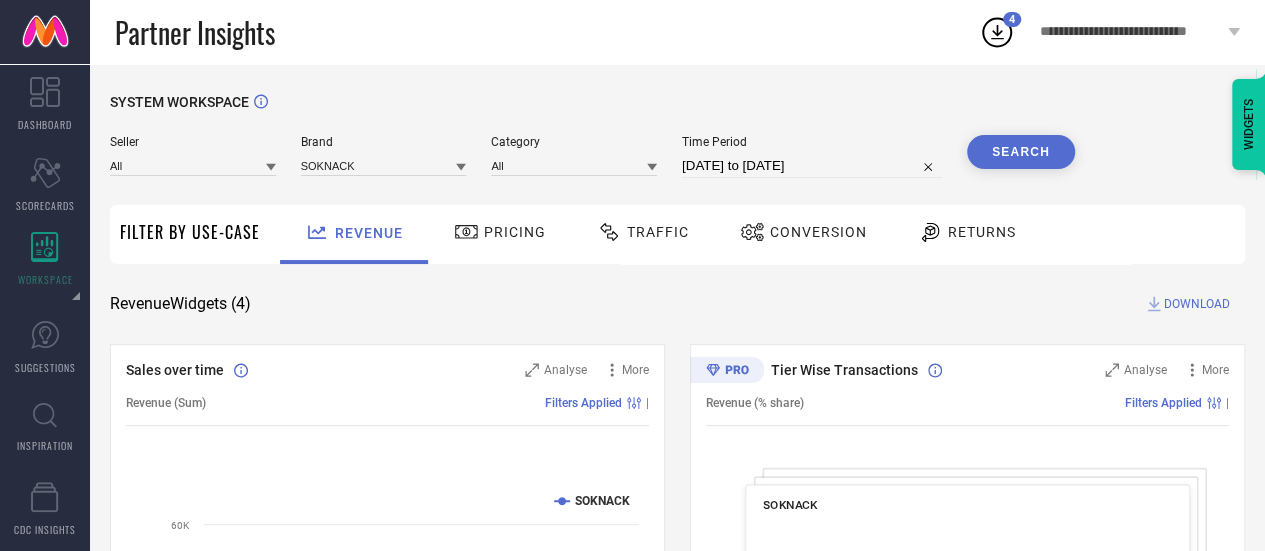 click on "DOWNLOAD" at bounding box center [1197, 304] 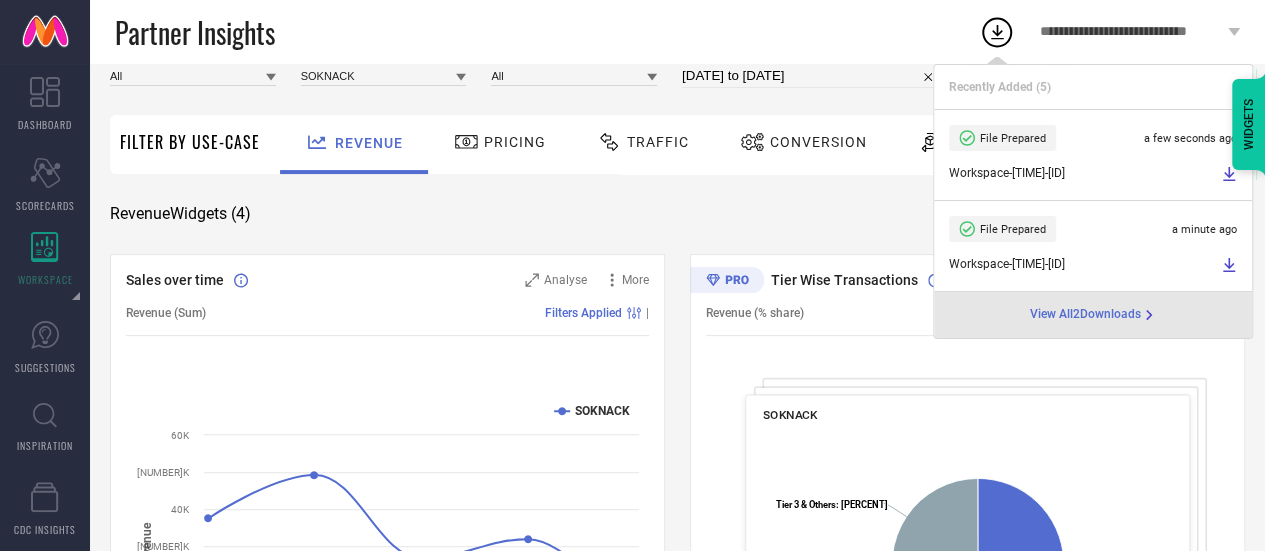 scroll, scrollTop: 91, scrollLeft: 0, axis: vertical 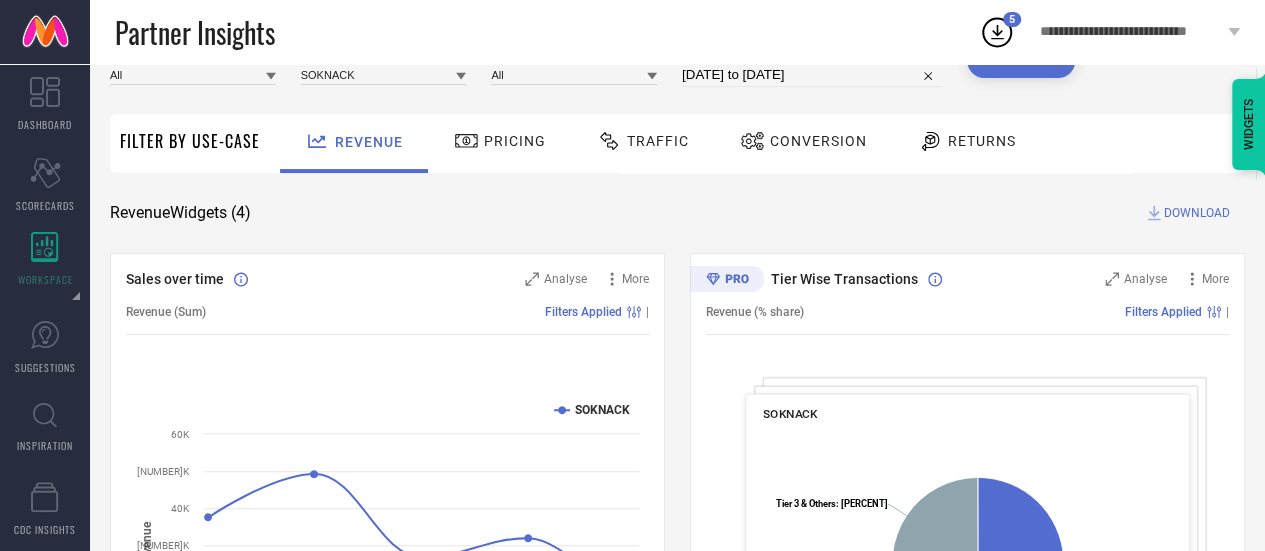 click on "Traffic" at bounding box center (643, 141) 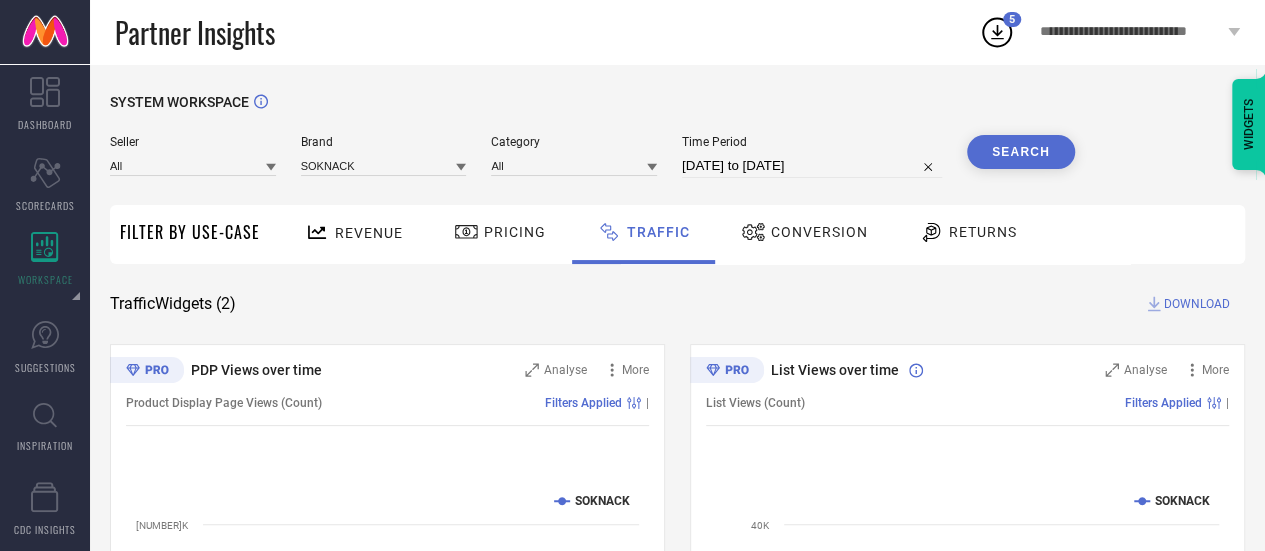 click on "Pricing" at bounding box center [500, 234] 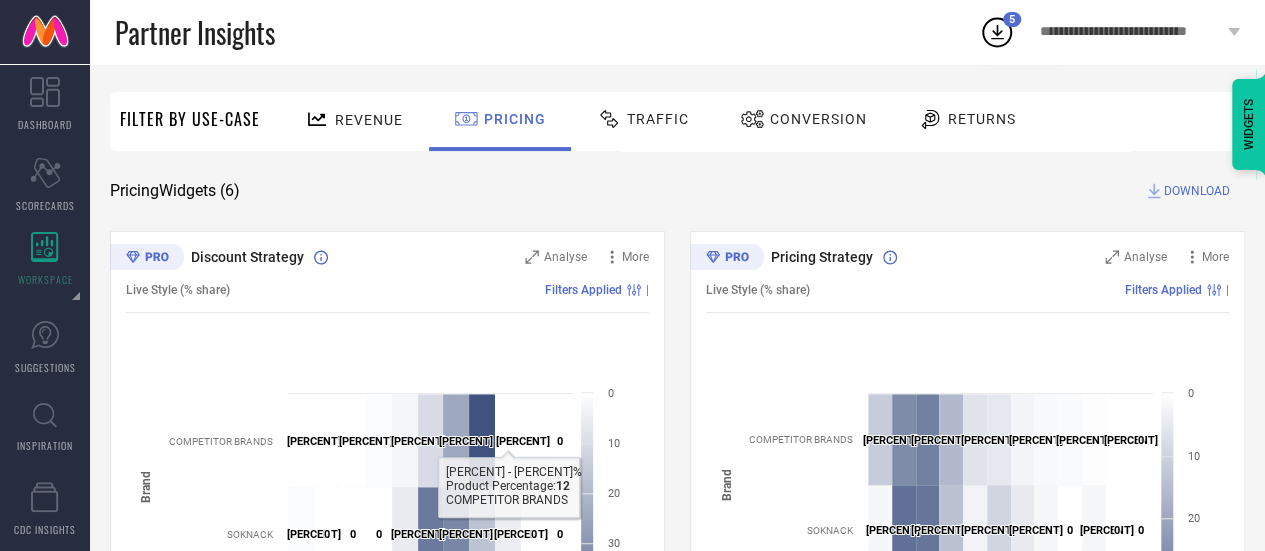 scroll, scrollTop: 107, scrollLeft: 0, axis: vertical 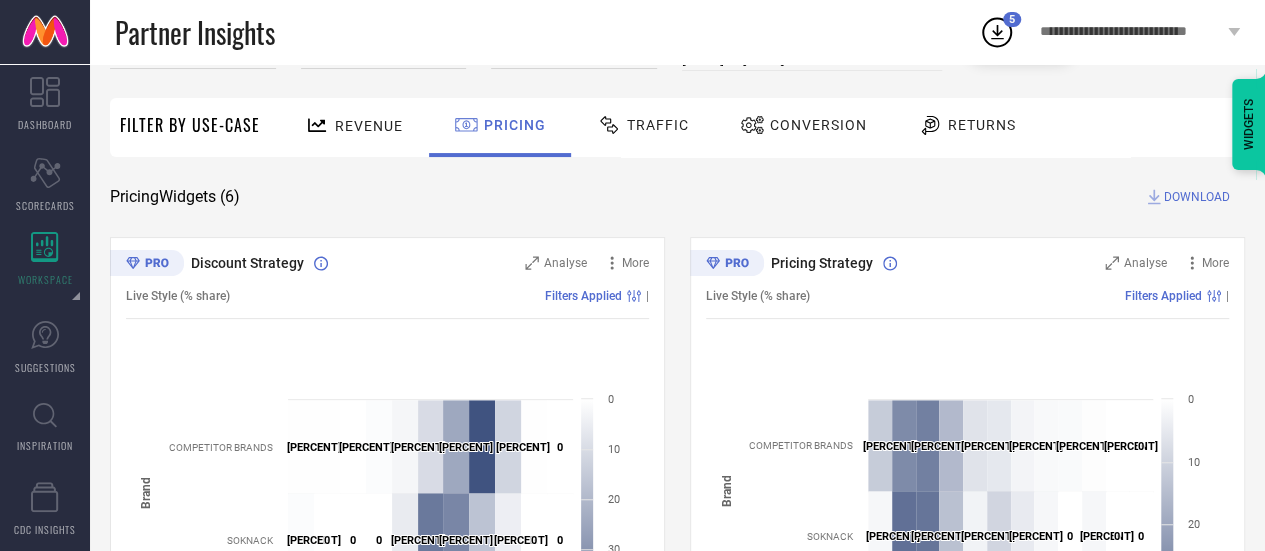 click on "Conversion" at bounding box center [803, 125] 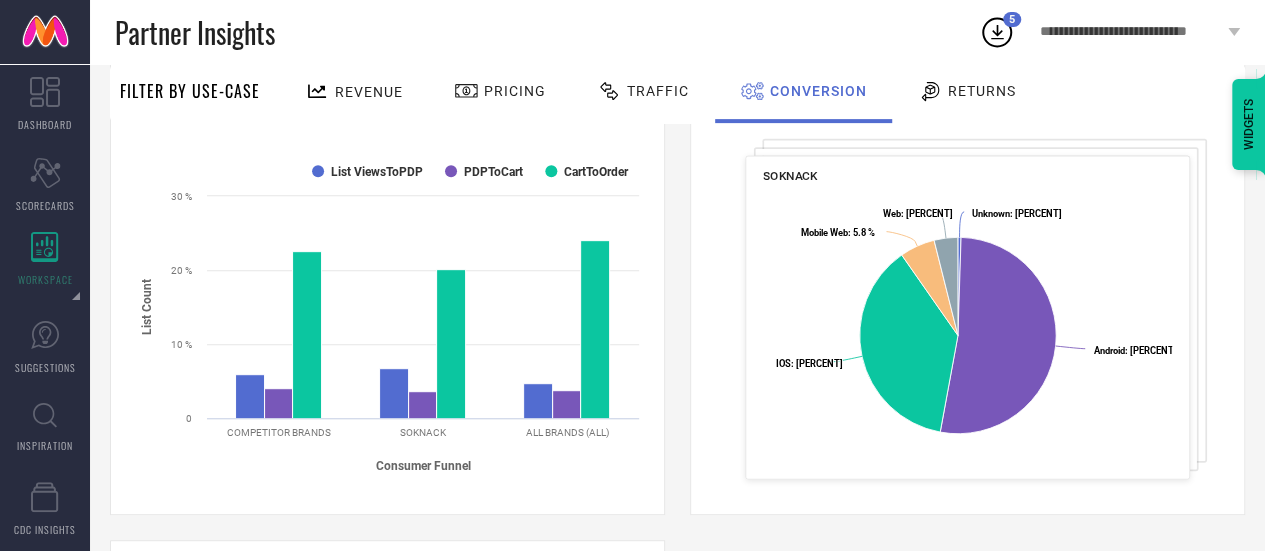 scroll, scrollTop: 0, scrollLeft: 0, axis: both 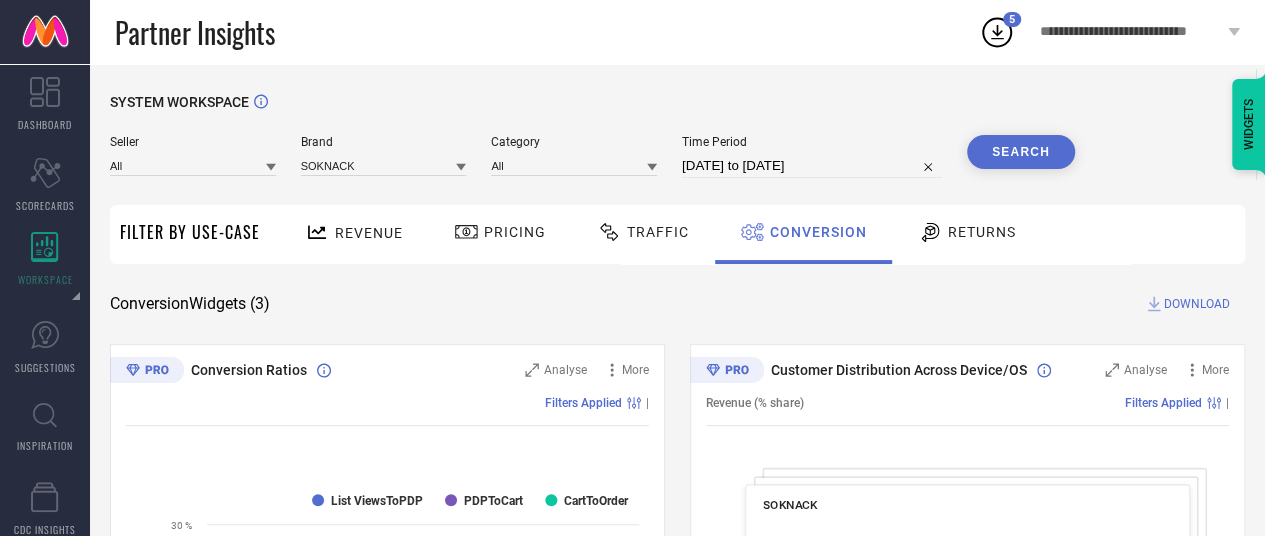 click on "[DATE] to [DATE]" at bounding box center [812, 166] 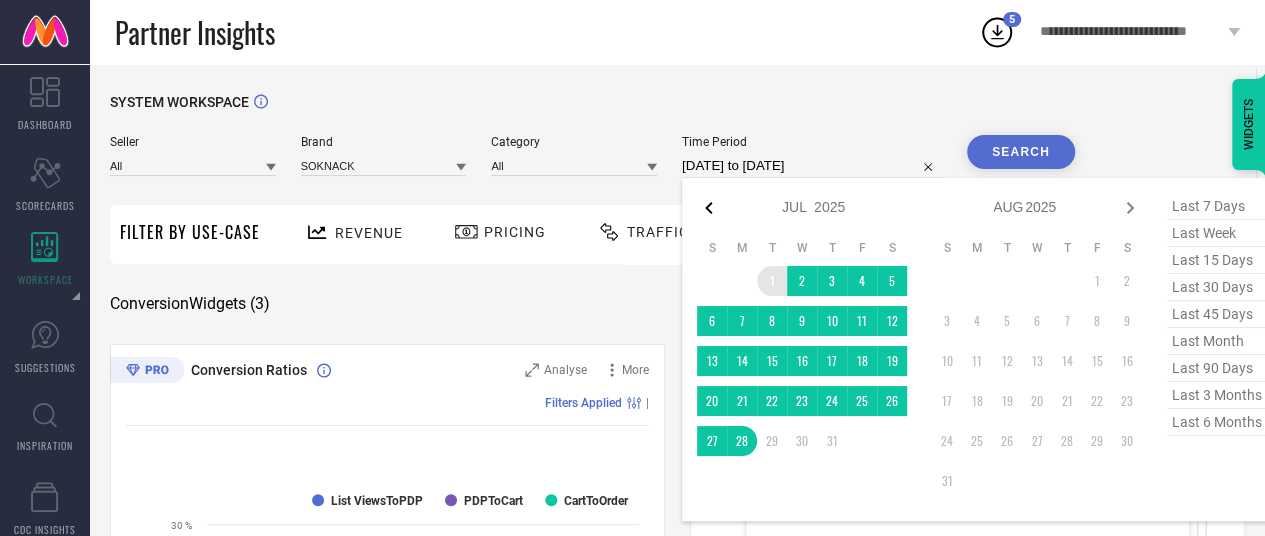 click 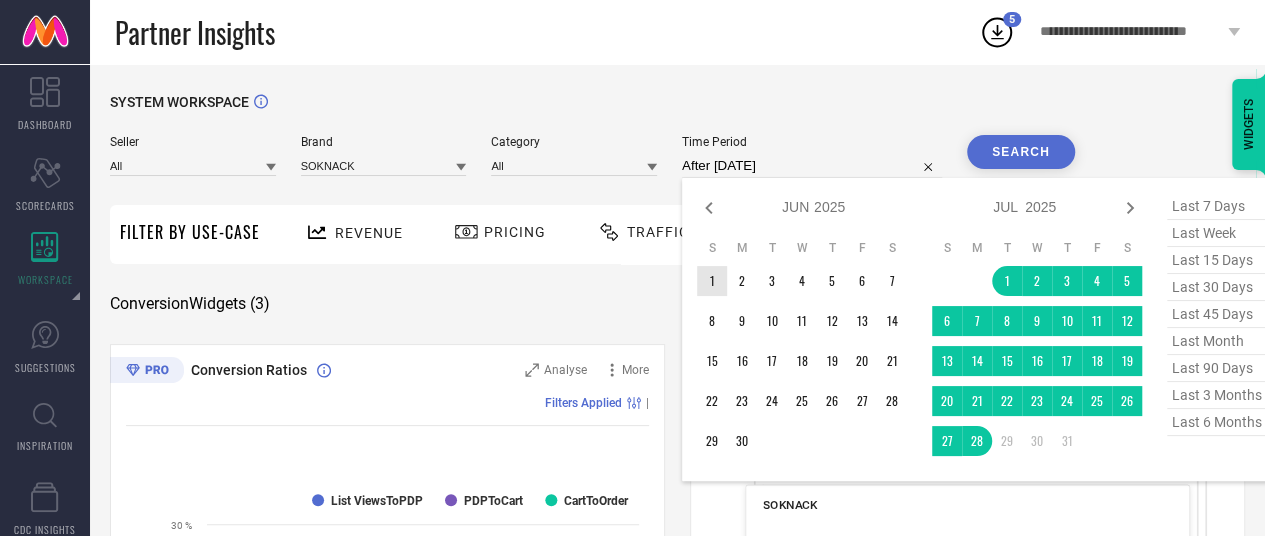 click on "1" at bounding box center [712, 281] 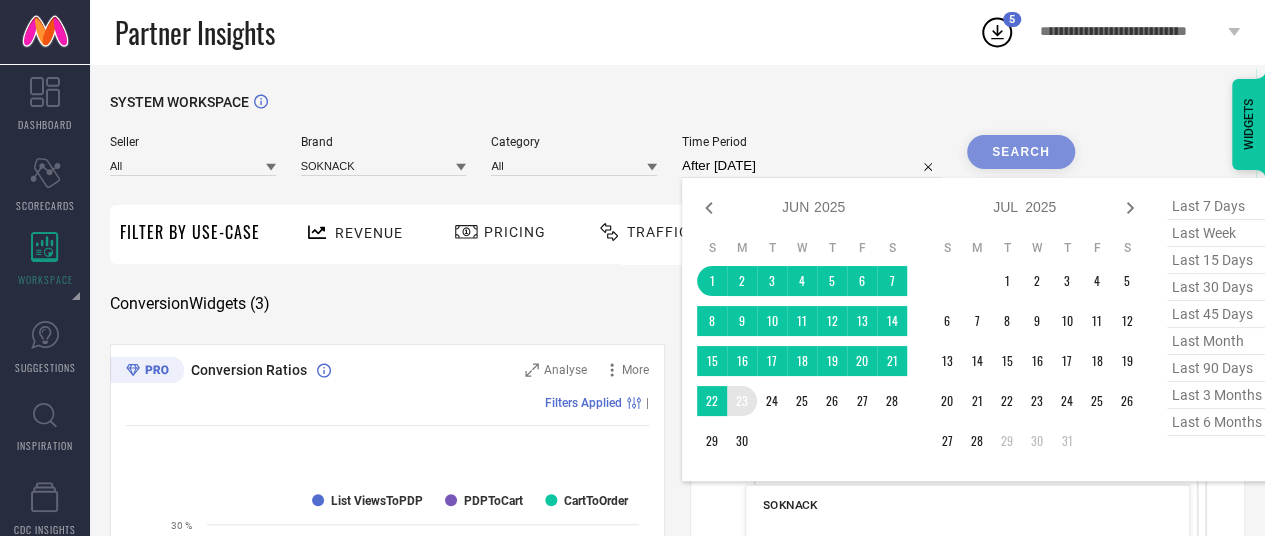 type on "[DATE] to [DATE]" 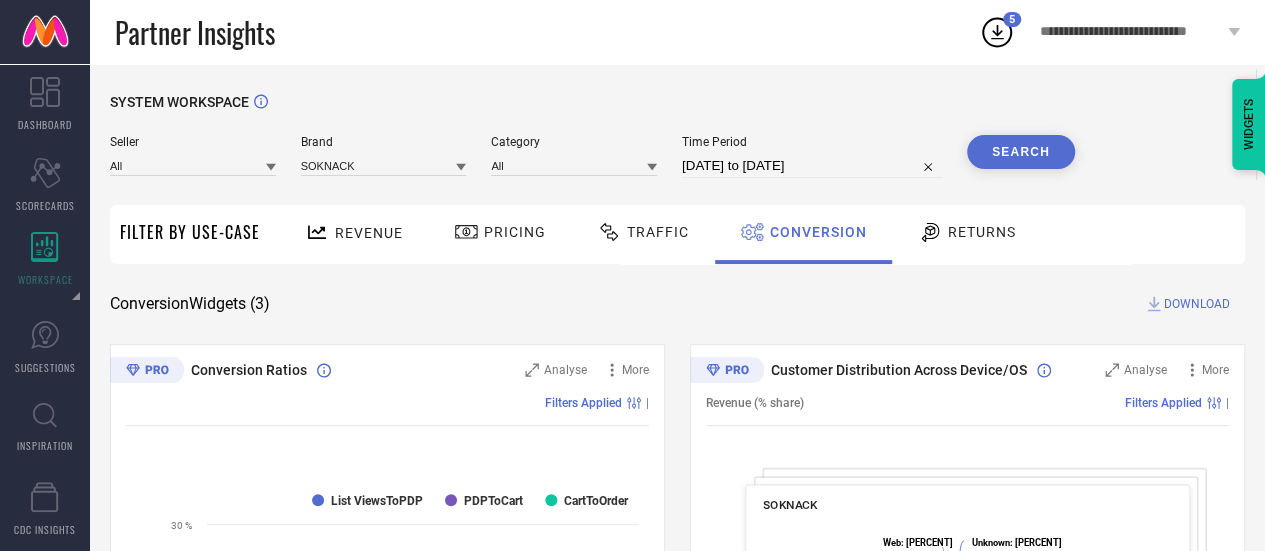 click on "Search" at bounding box center [1021, 152] 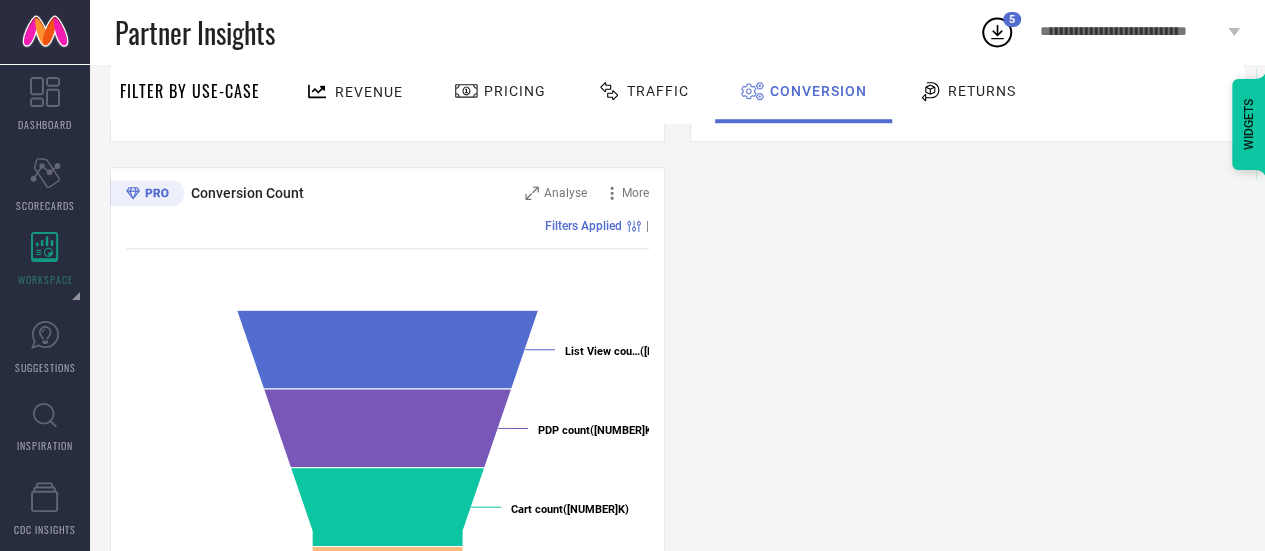 scroll, scrollTop: 768, scrollLeft: 0, axis: vertical 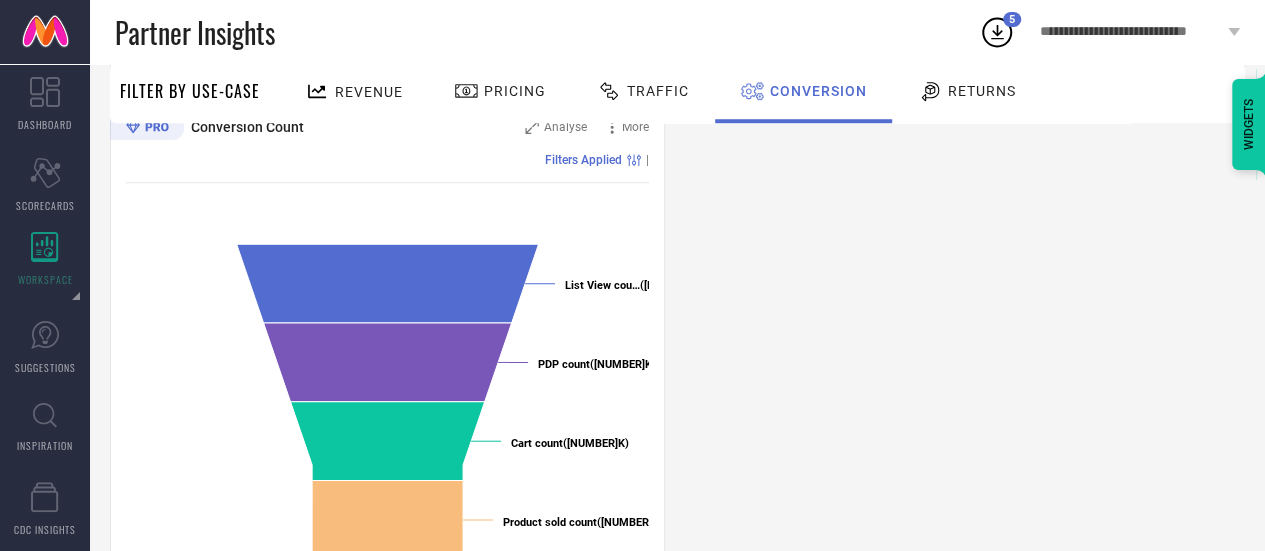 click on "Returns" at bounding box center [967, 93] 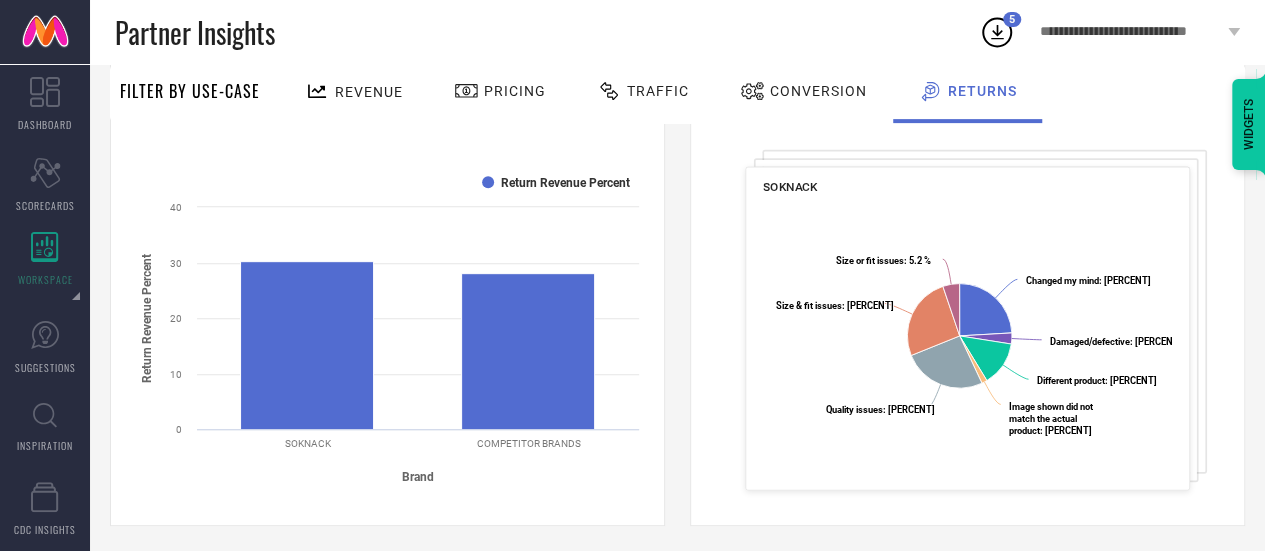 scroll, scrollTop: 0, scrollLeft: 0, axis: both 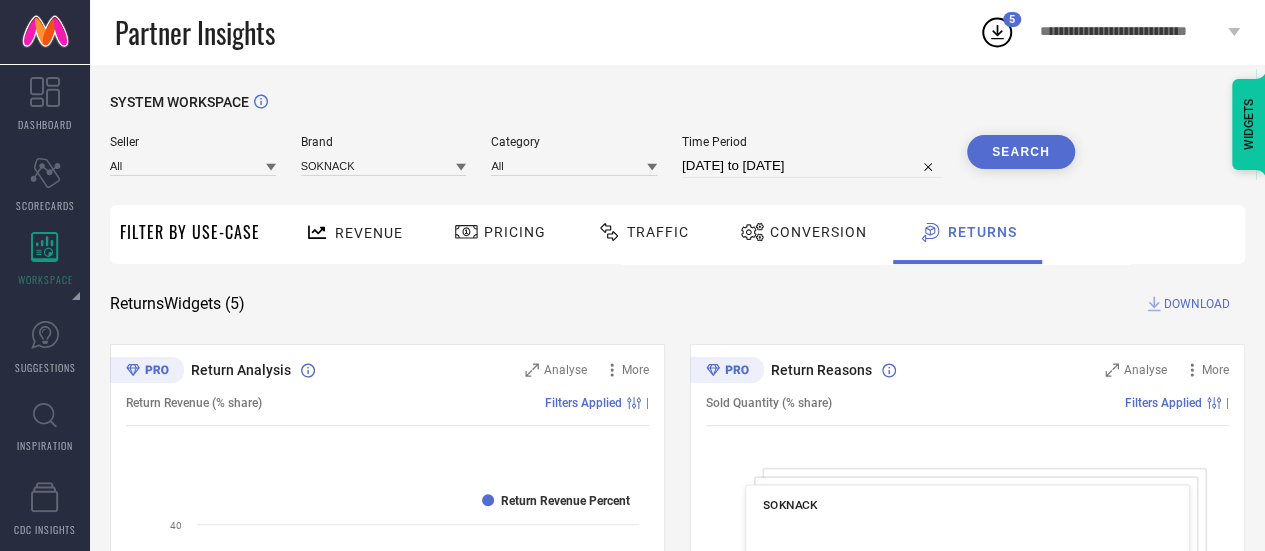 click on "Conversion" at bounding box center [818, 232] 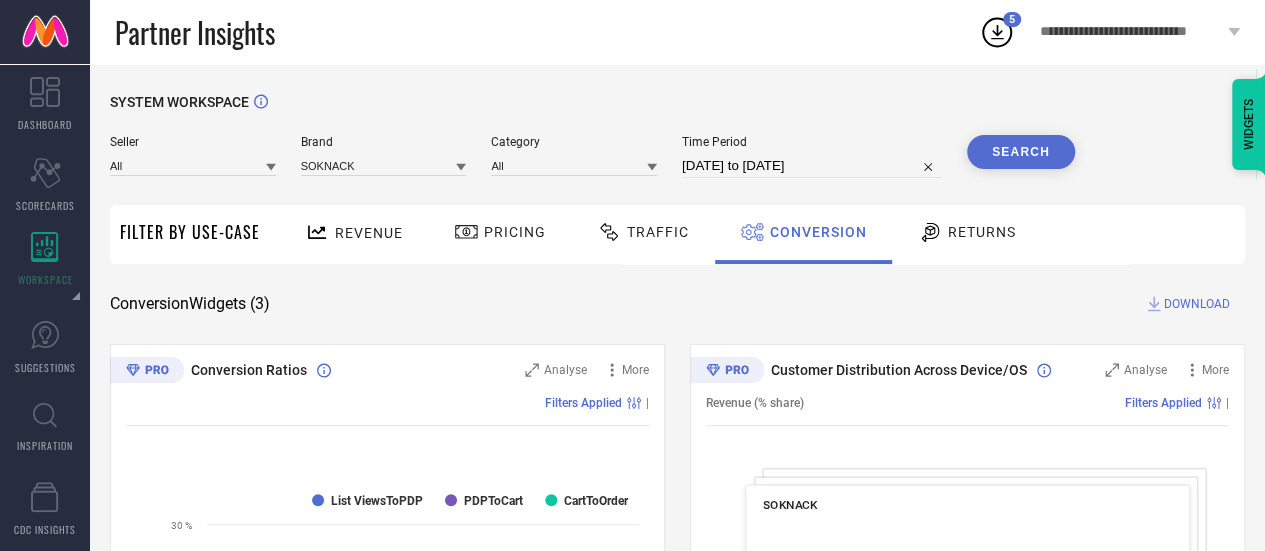 click on "DOWNLOAD" at bounding box center (1197, 304) 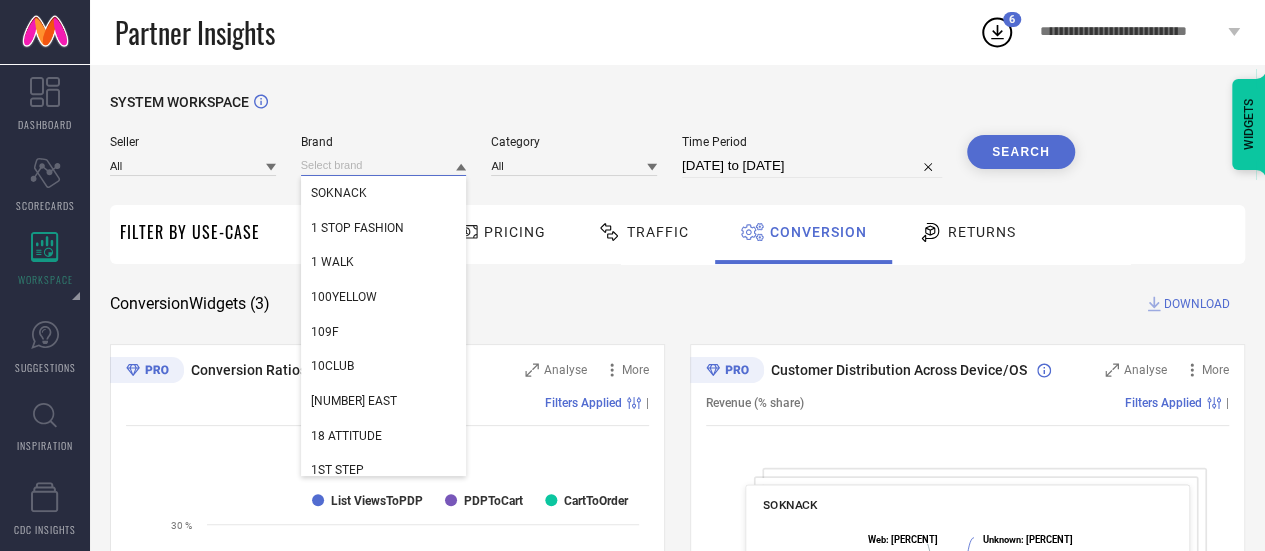 click at bounding box center [384, 165] 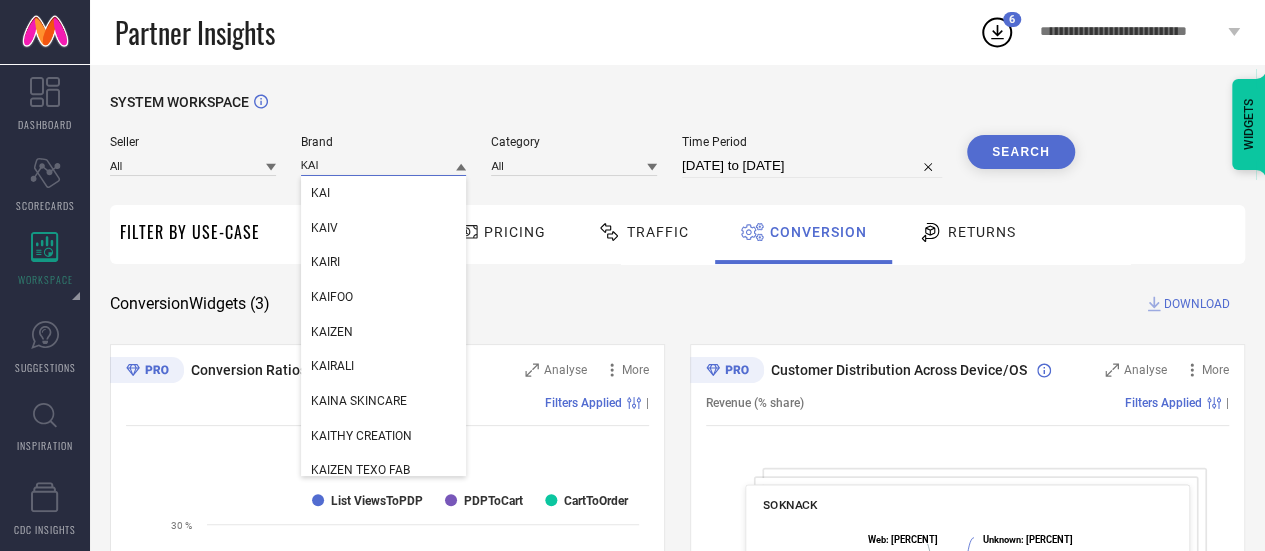 type on "KAI" 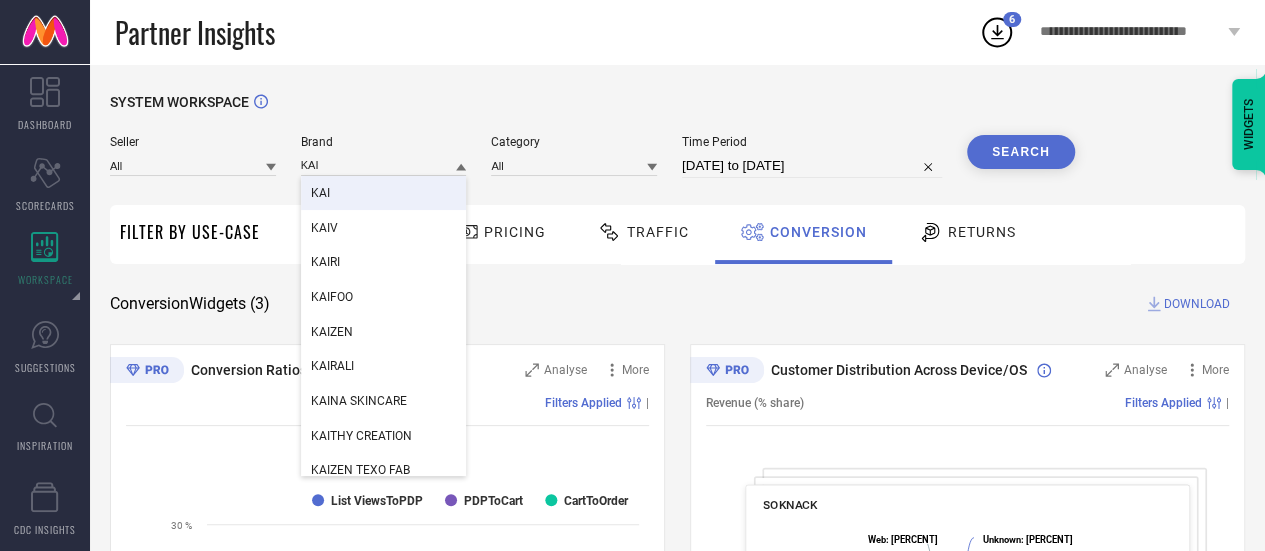 click on "KAI" at bounding box center (384, 193) 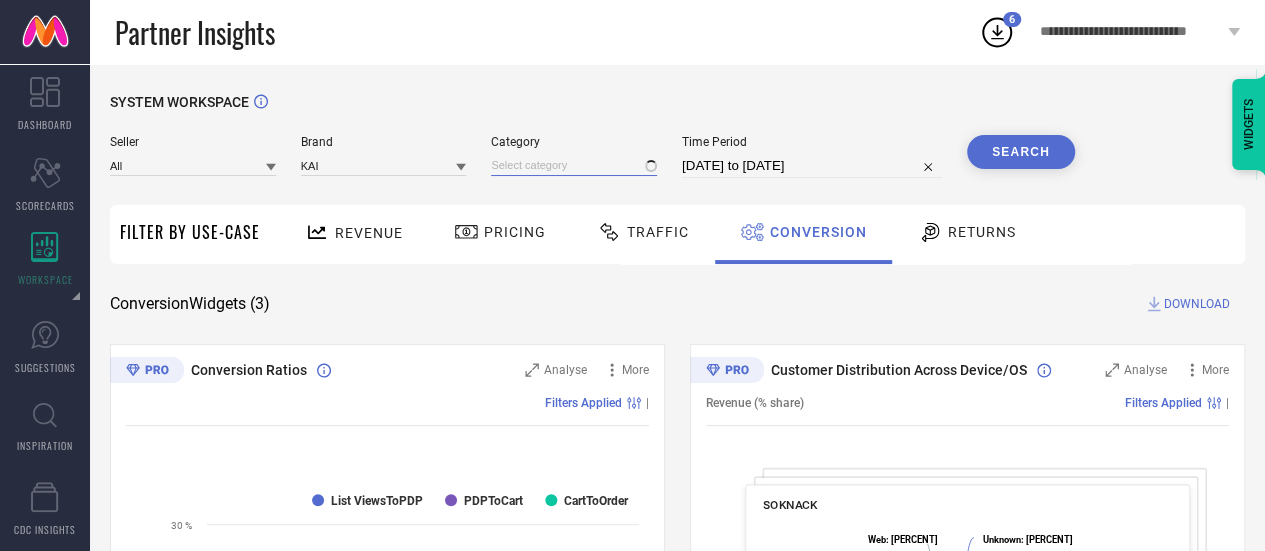 click at bounding box center (574, 165) 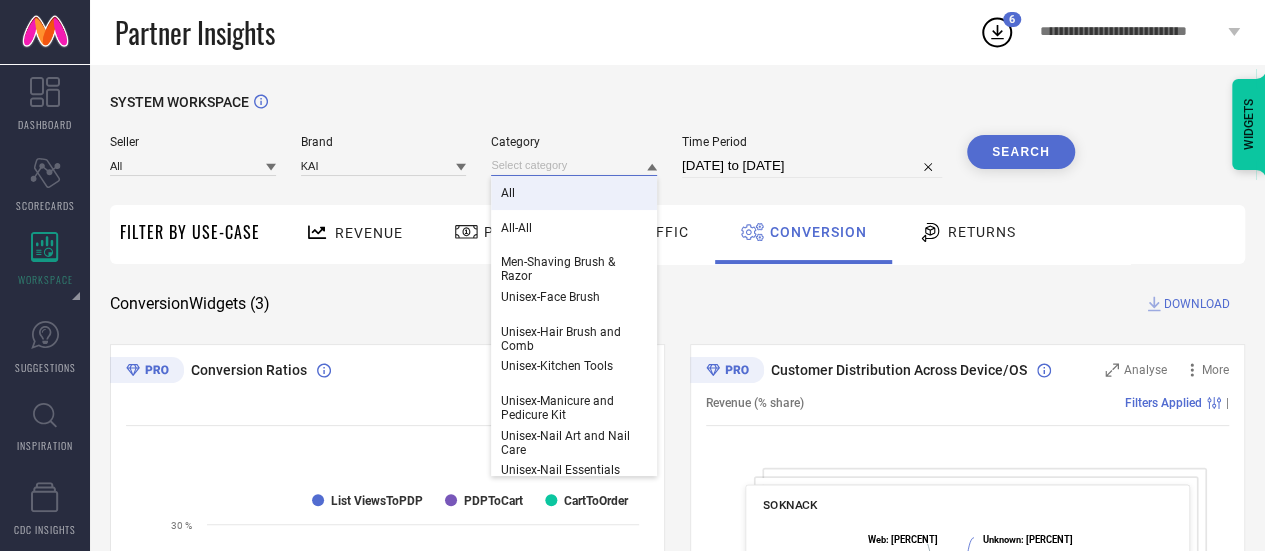 click at bounding box center [574, 165] 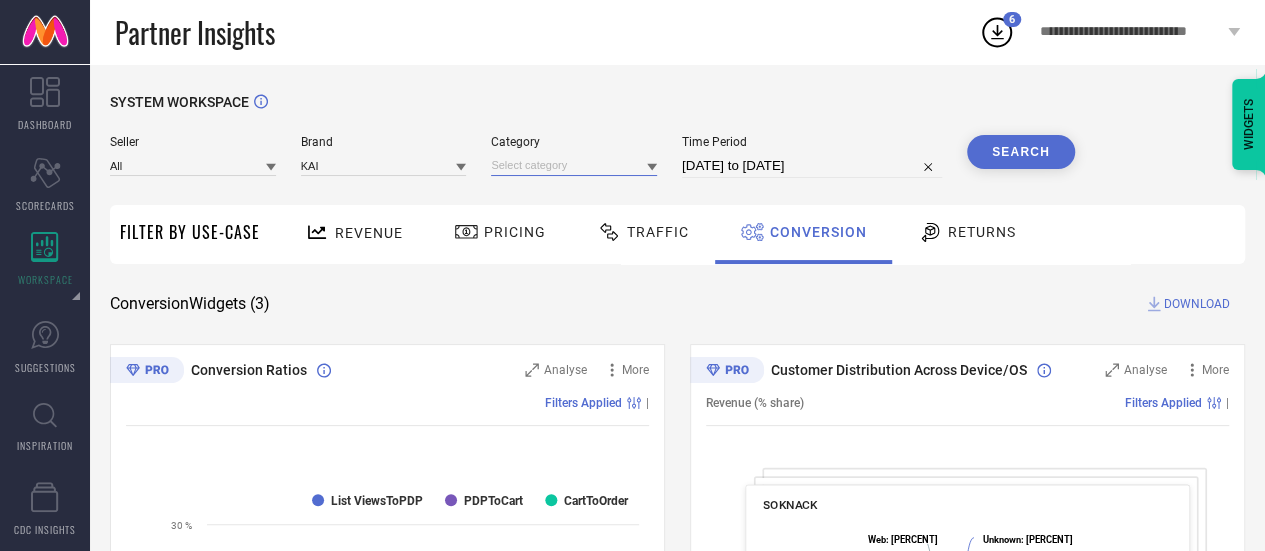 click at bounding box center (574, 165) 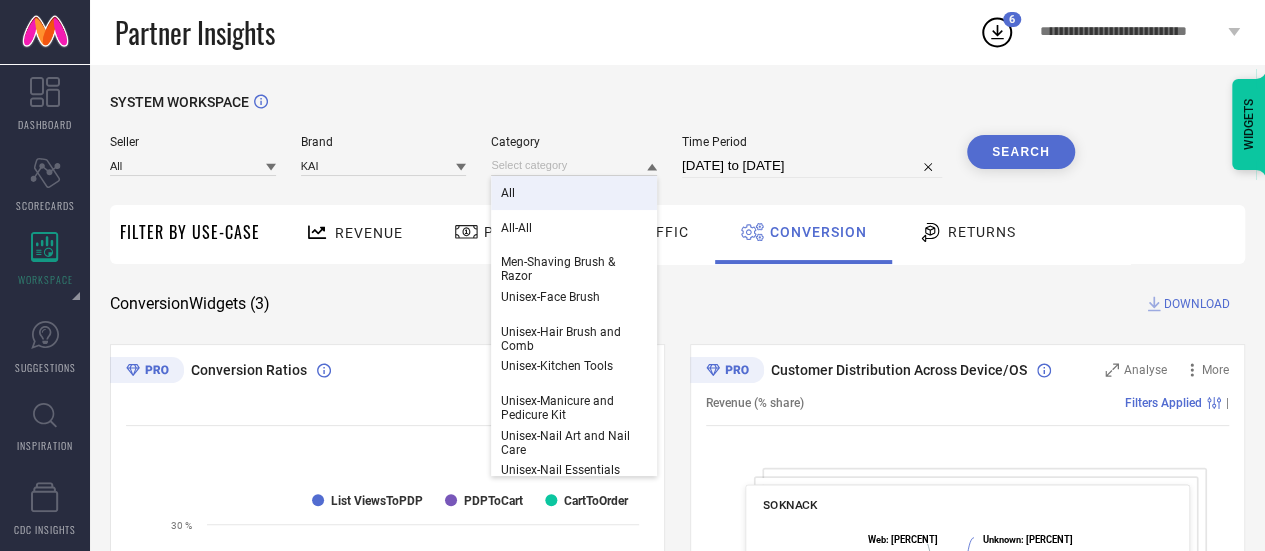 click on "All" at bounding box center (574, 193) 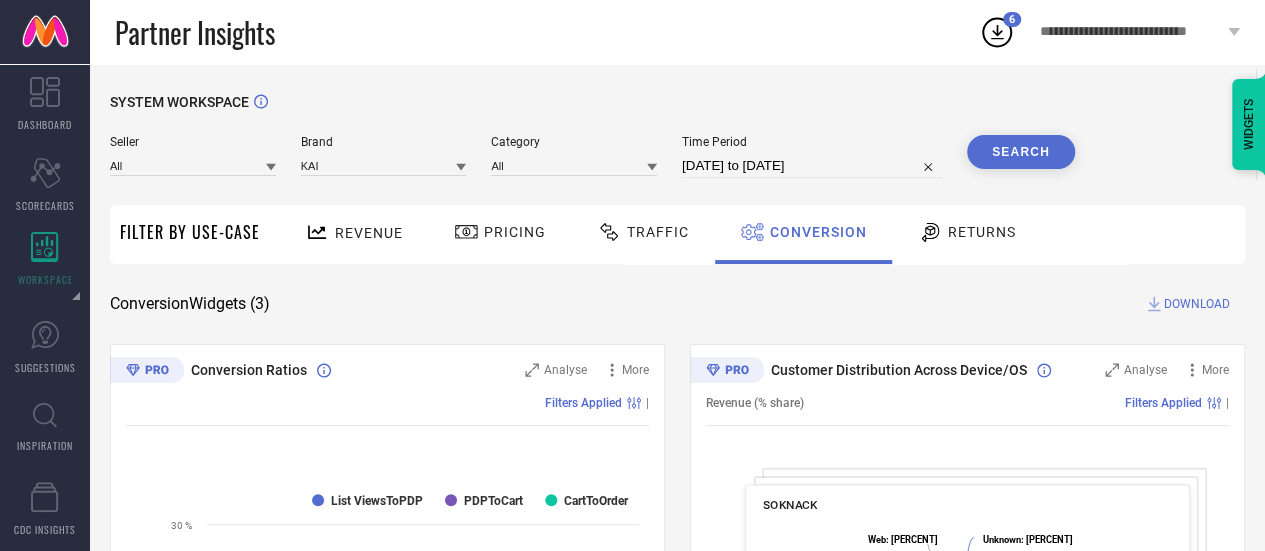 click on "Revenue" at bounding box center [369, 233] 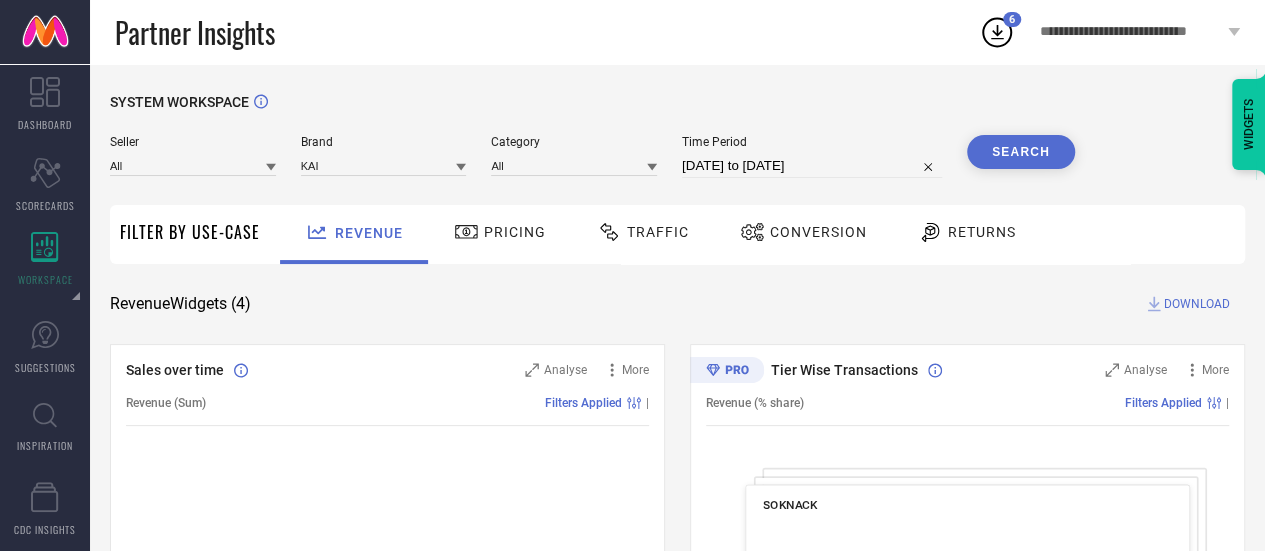 click on "Search" at bounding box center [1021, 152] 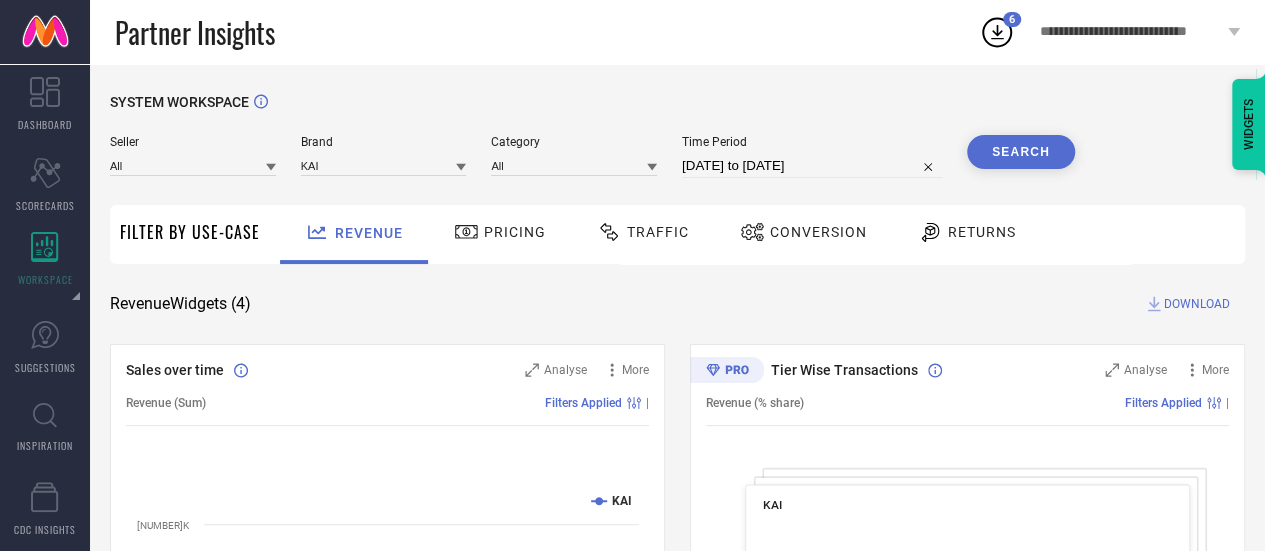 click on "DOWNLOAD" at bounding box center [1197, 304] 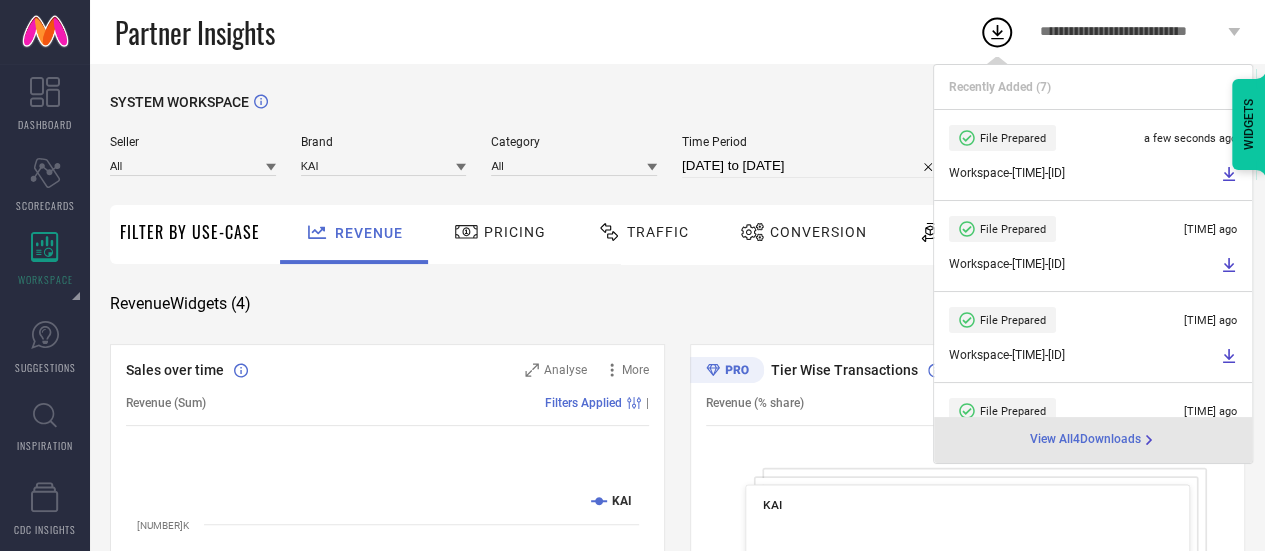 select on "5" 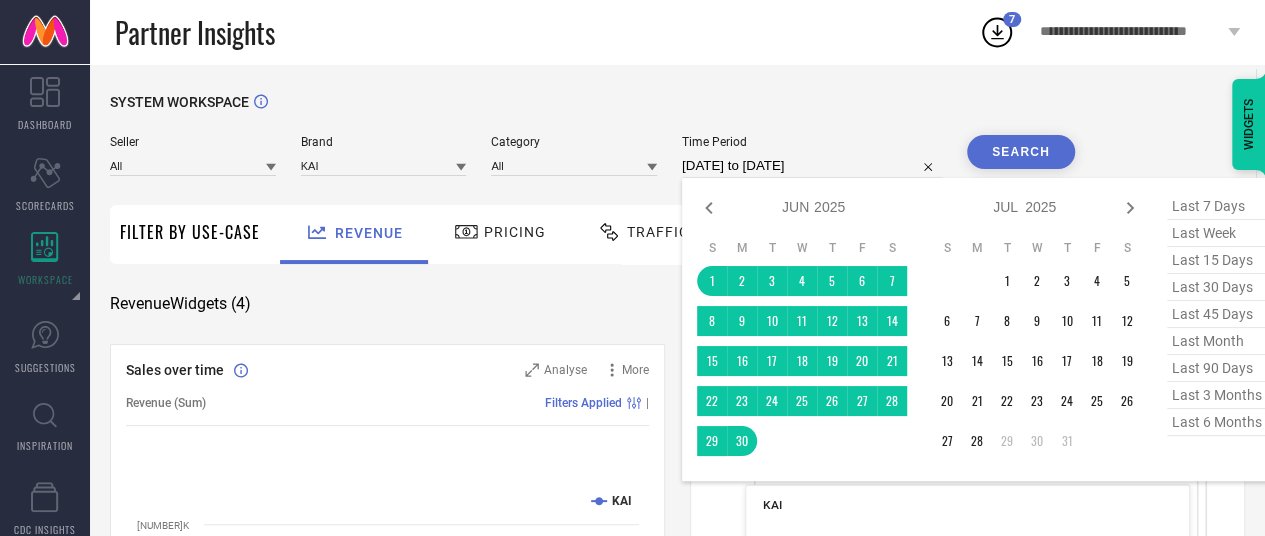 click on "[DATE] to [DATE]" at bounding box center (812, 166) 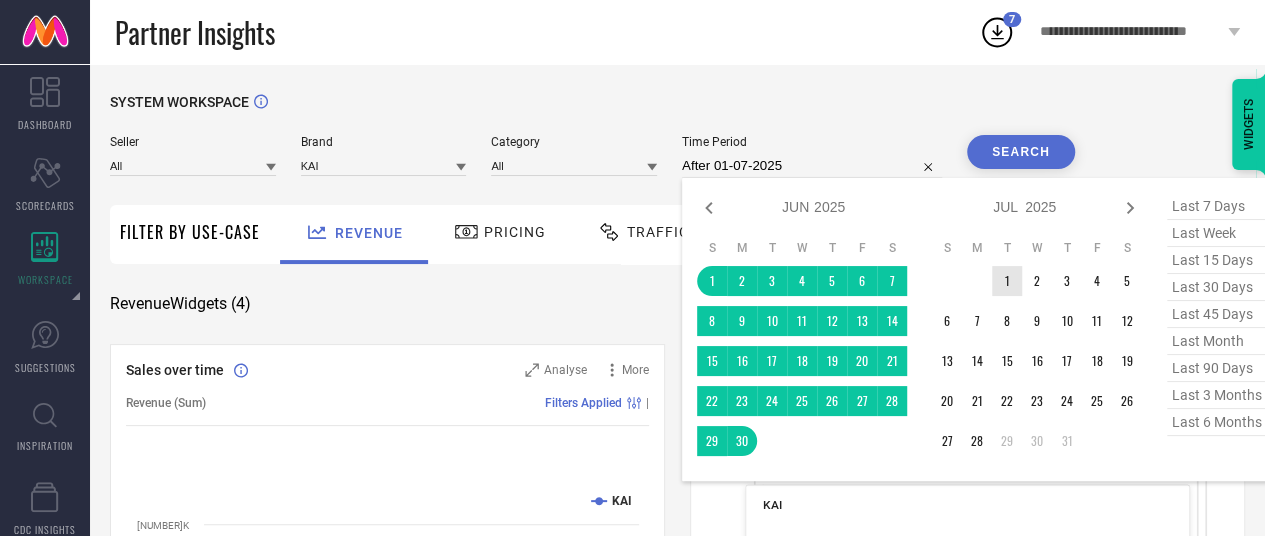 click on "1" at bounding box center [1007, 281] 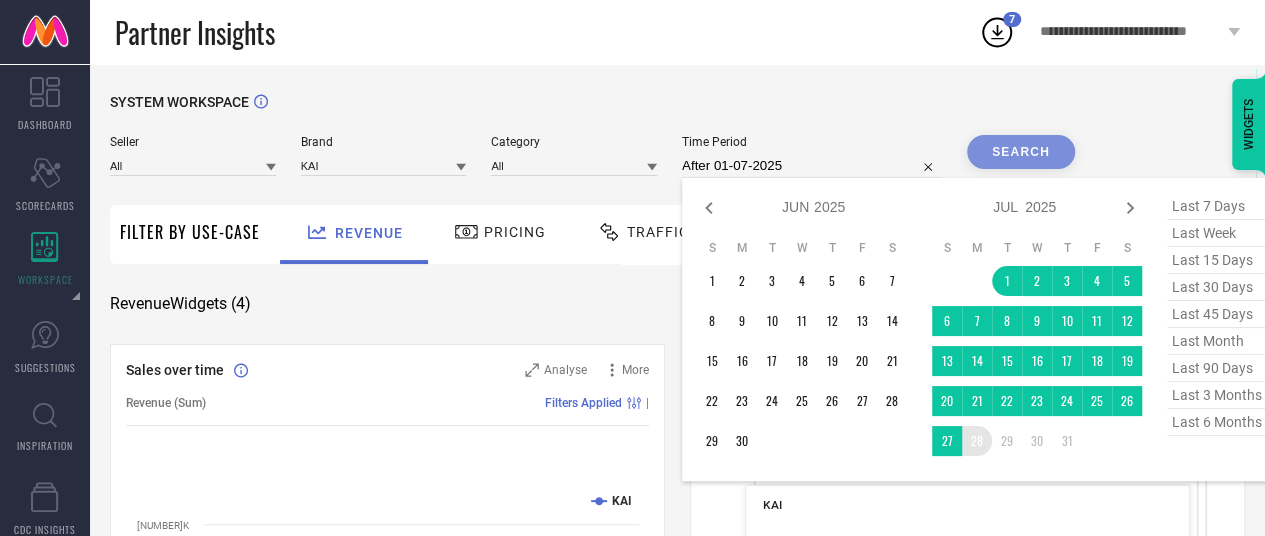 type on "[DATE] to [DATE]" 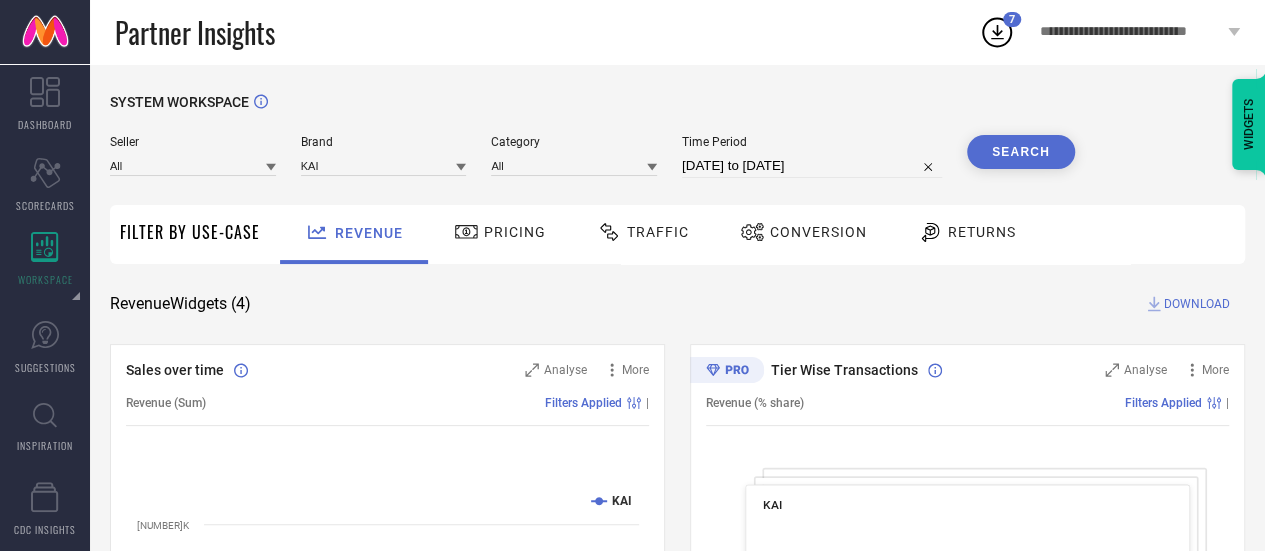 click on "SYSTEM WORKSPACE" at bounding box center [677, 114] 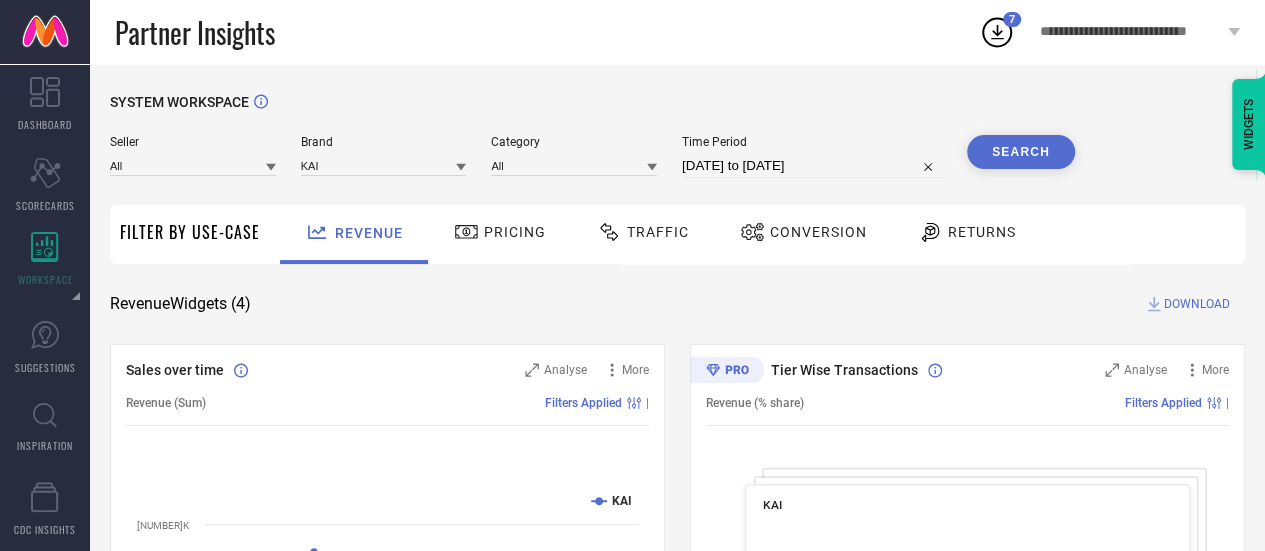 click on "DOWNLOAD" at bounding box center [1197, 304] 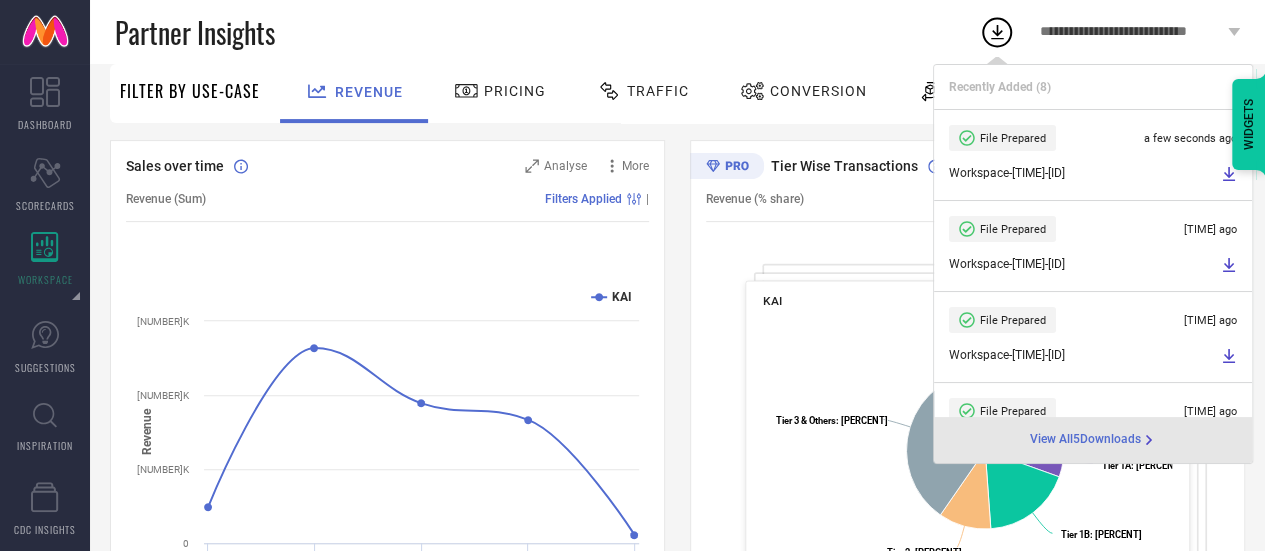 scroll, scrollTop: 209, scrollLeft: 0, axis: vertical 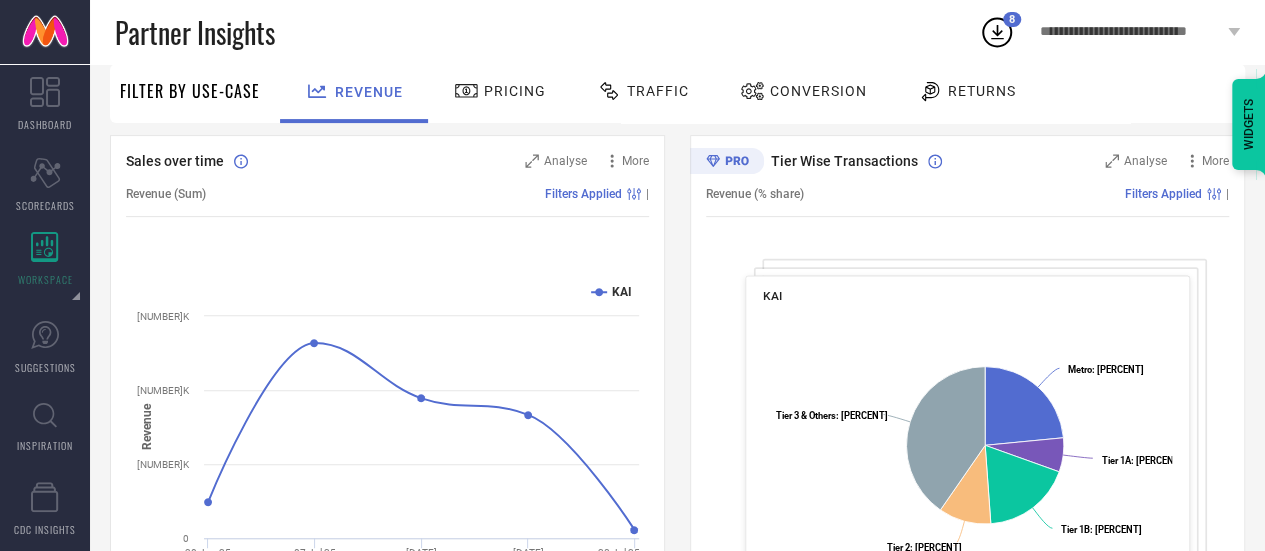 click on "Conversion" at bounding box center (803, 91) 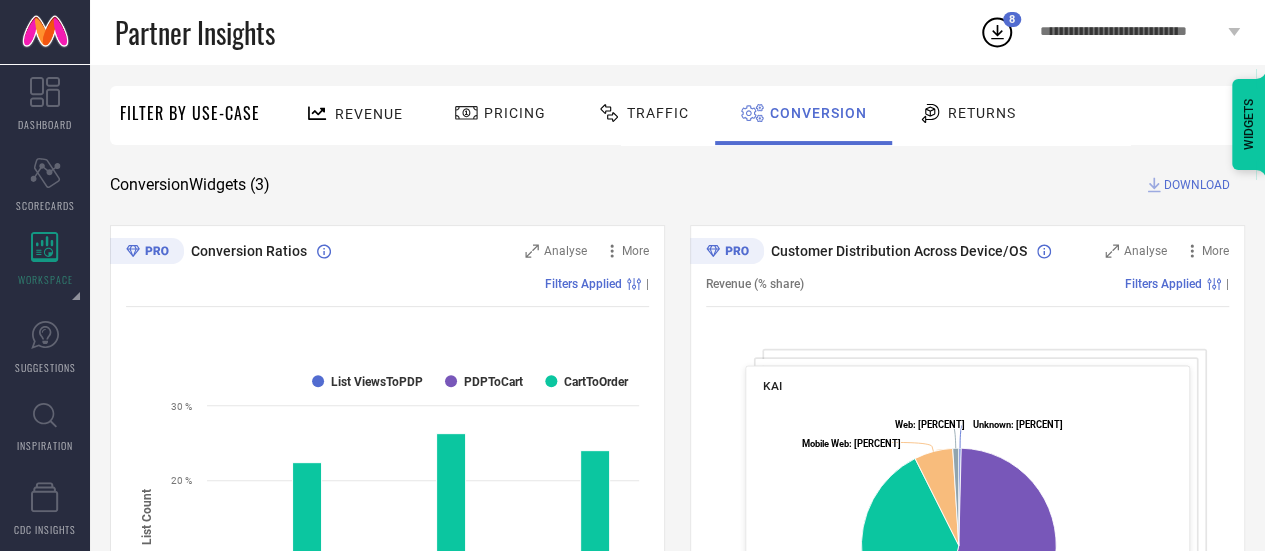 scroll, scrollTop: 0, scrollLeft: 0, axis: both 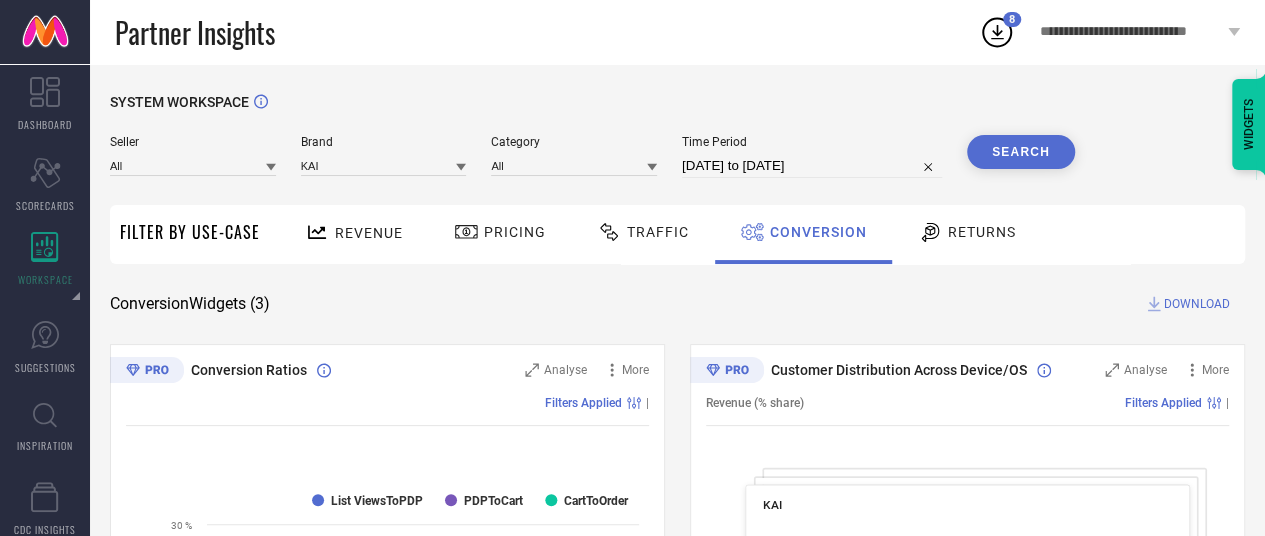select on "6" 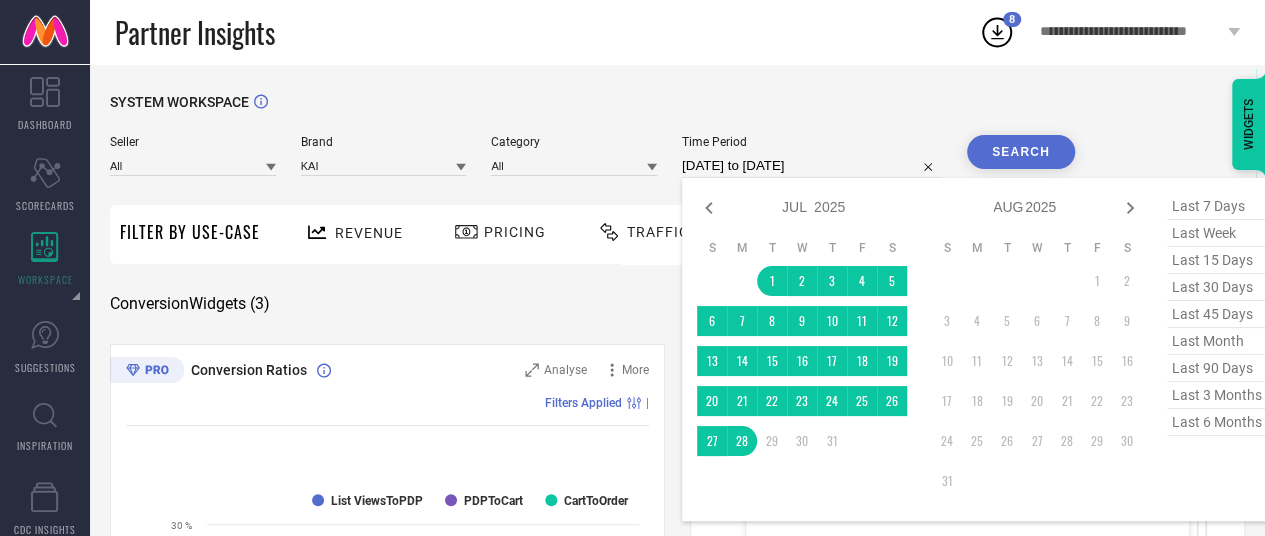 click on "[DATE] to [DATE]" at bounding box center [812, 166] 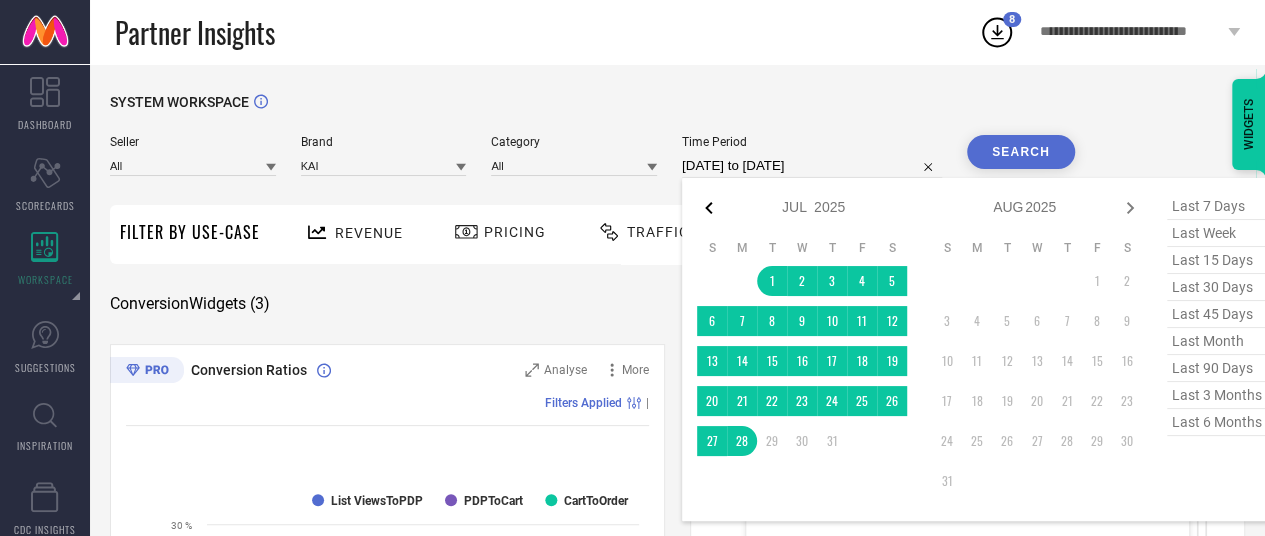 click 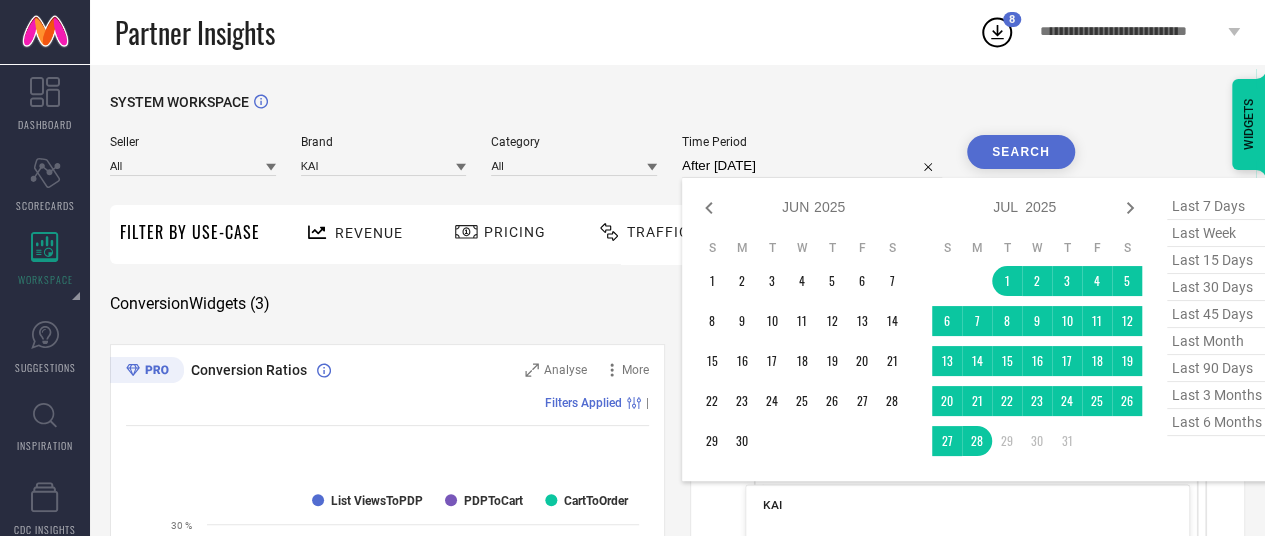 click on "1" at bounding box center (712, 281) 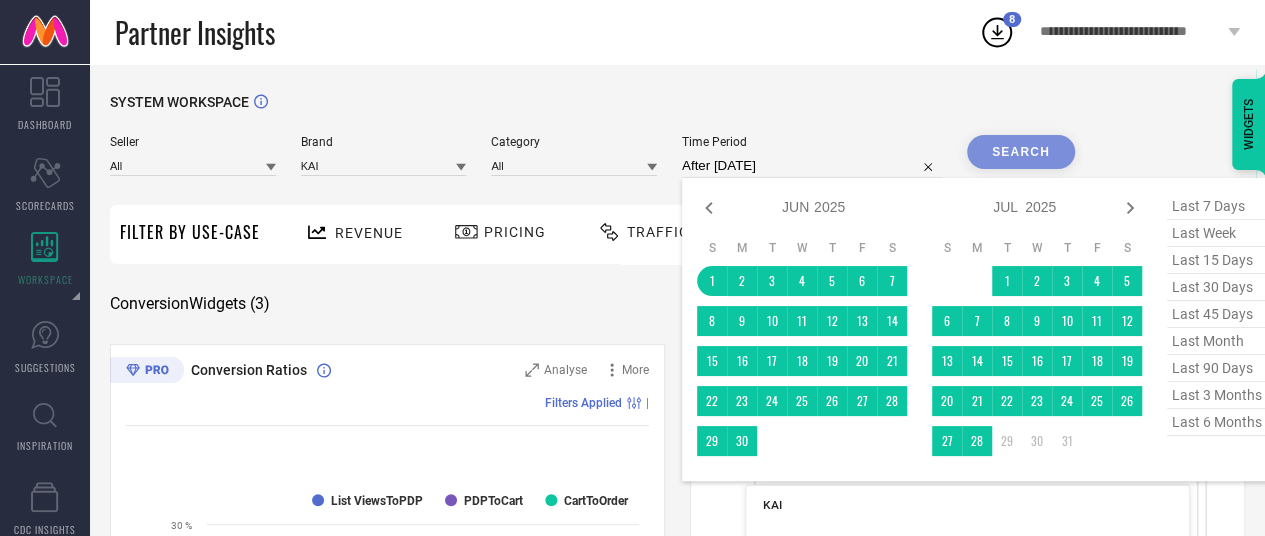 click at bounding box center (772, 441) 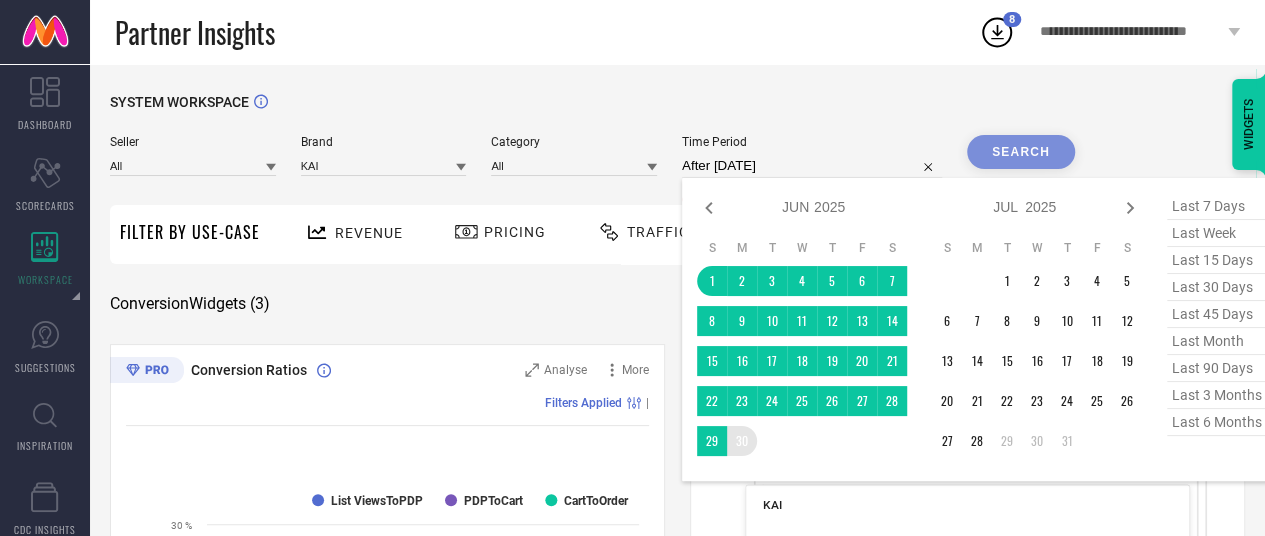 type on "[DATE] to [DATE]" 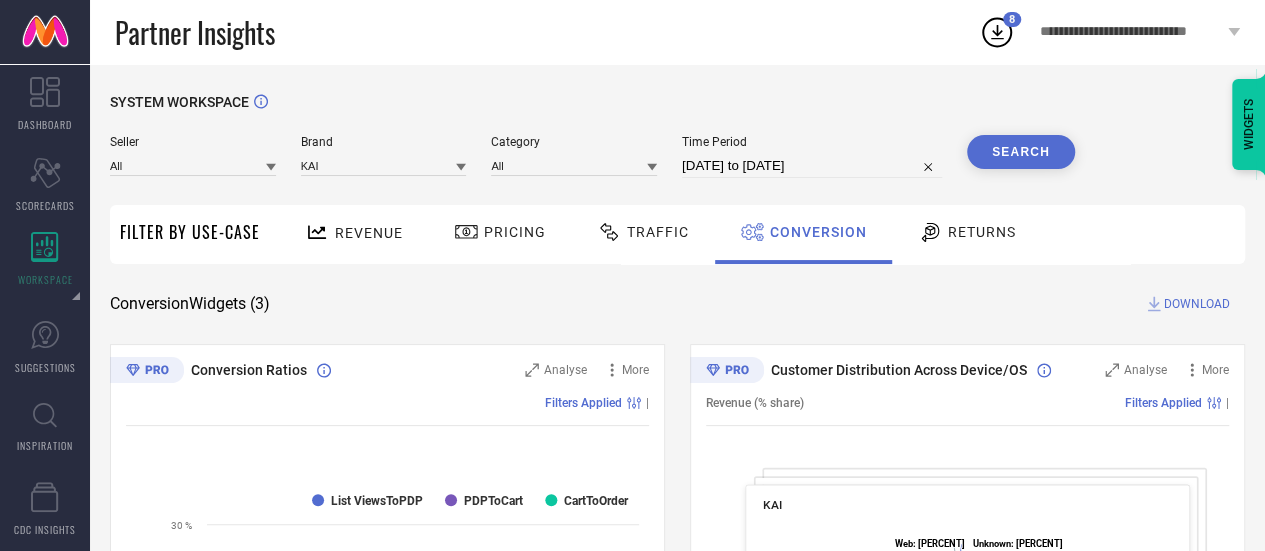 click on "Search" at bounding box center [1021, 152] 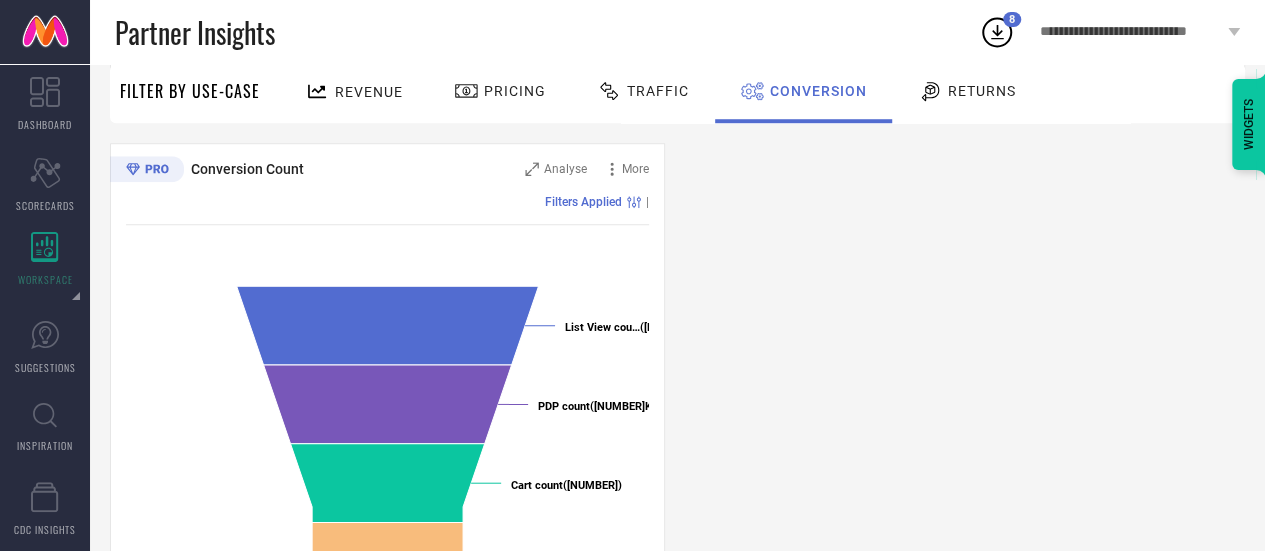 scroll, scrollTop: 728, scrollLeft: 0, axis: vertical 